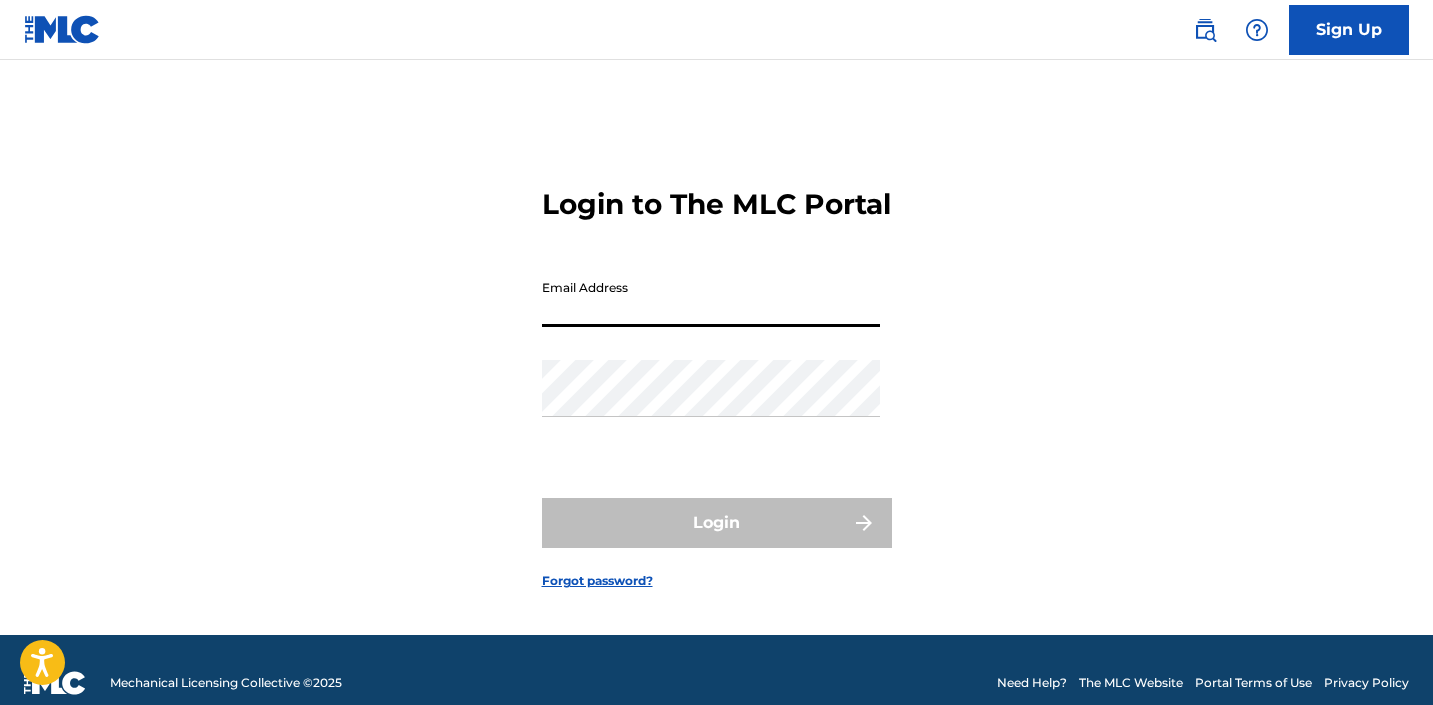 scroll, scrollTop: 0, scrollLeft: 0, axis: both 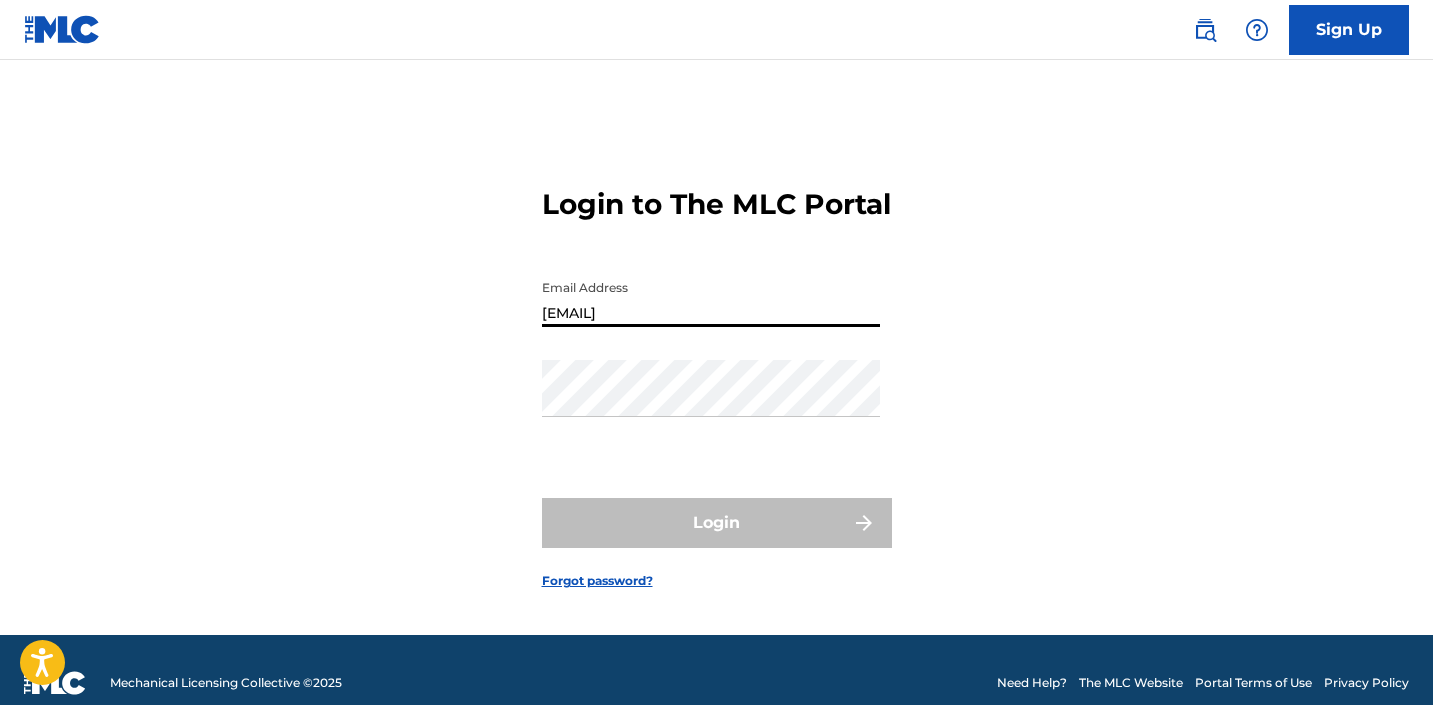 type on "[EMAIL]" 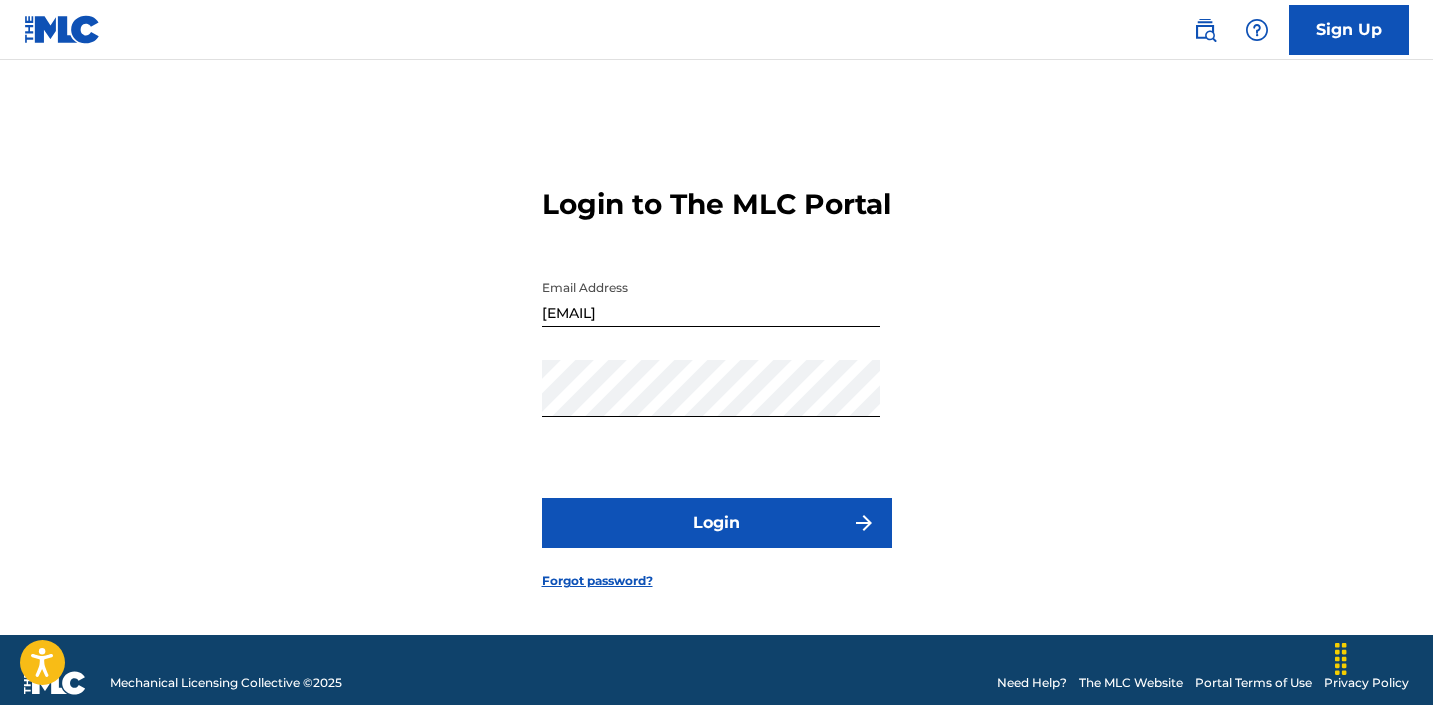 click on "Login" at bounding box center [717, 523] 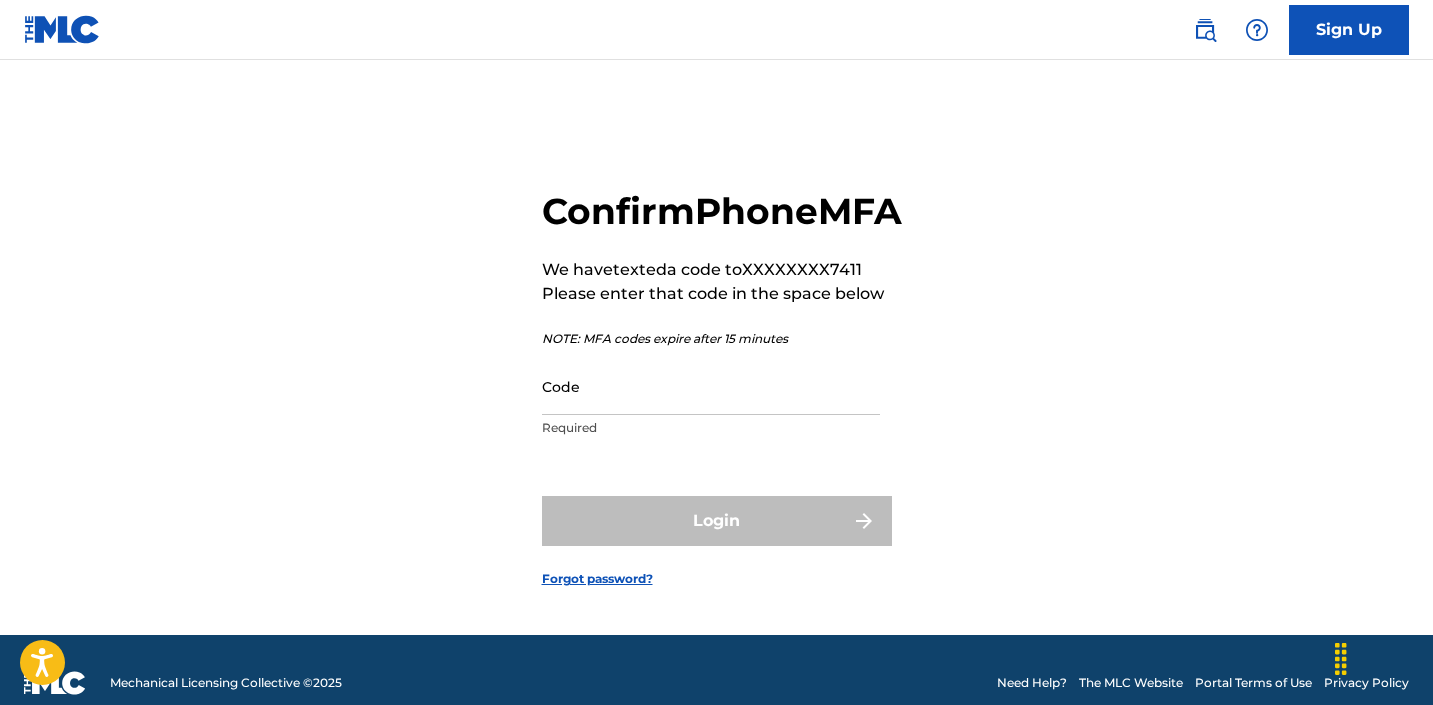 click on "Code" at bounding box center (711, 386) 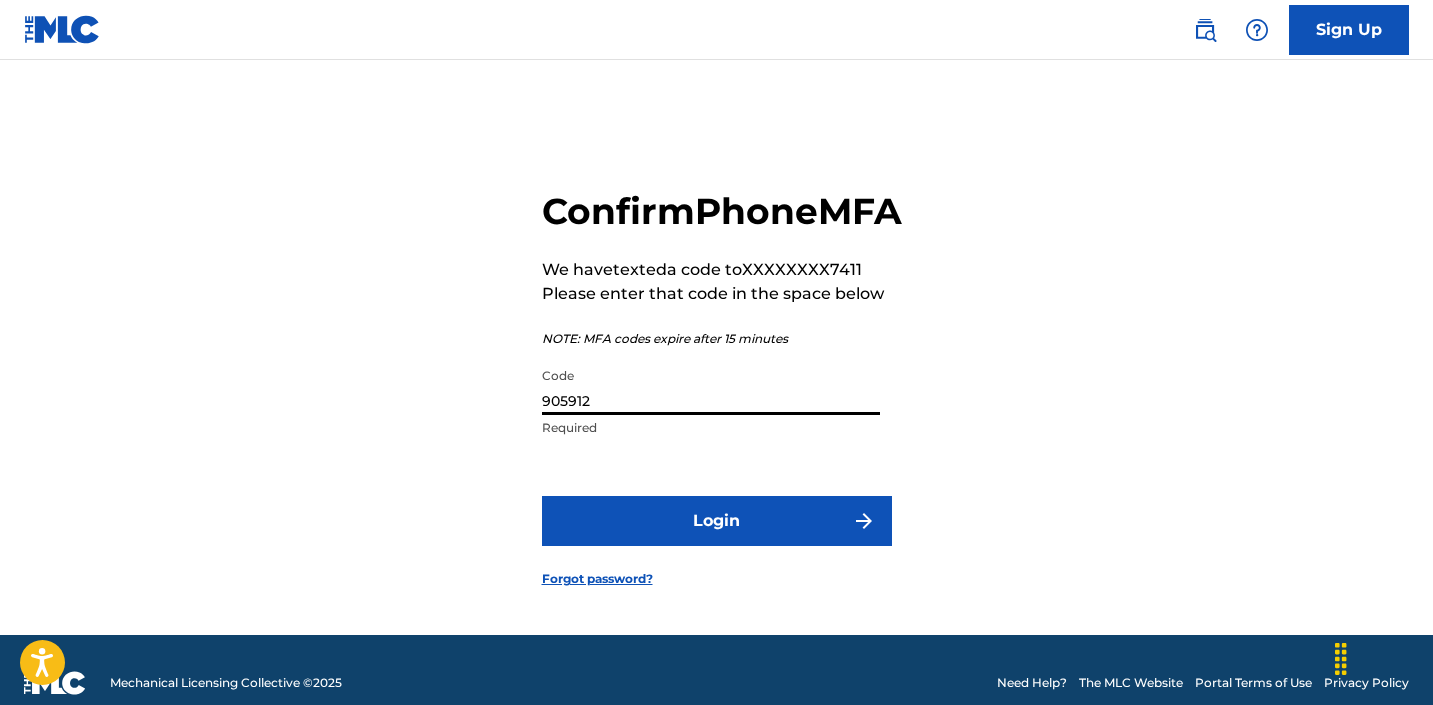type on "905912" 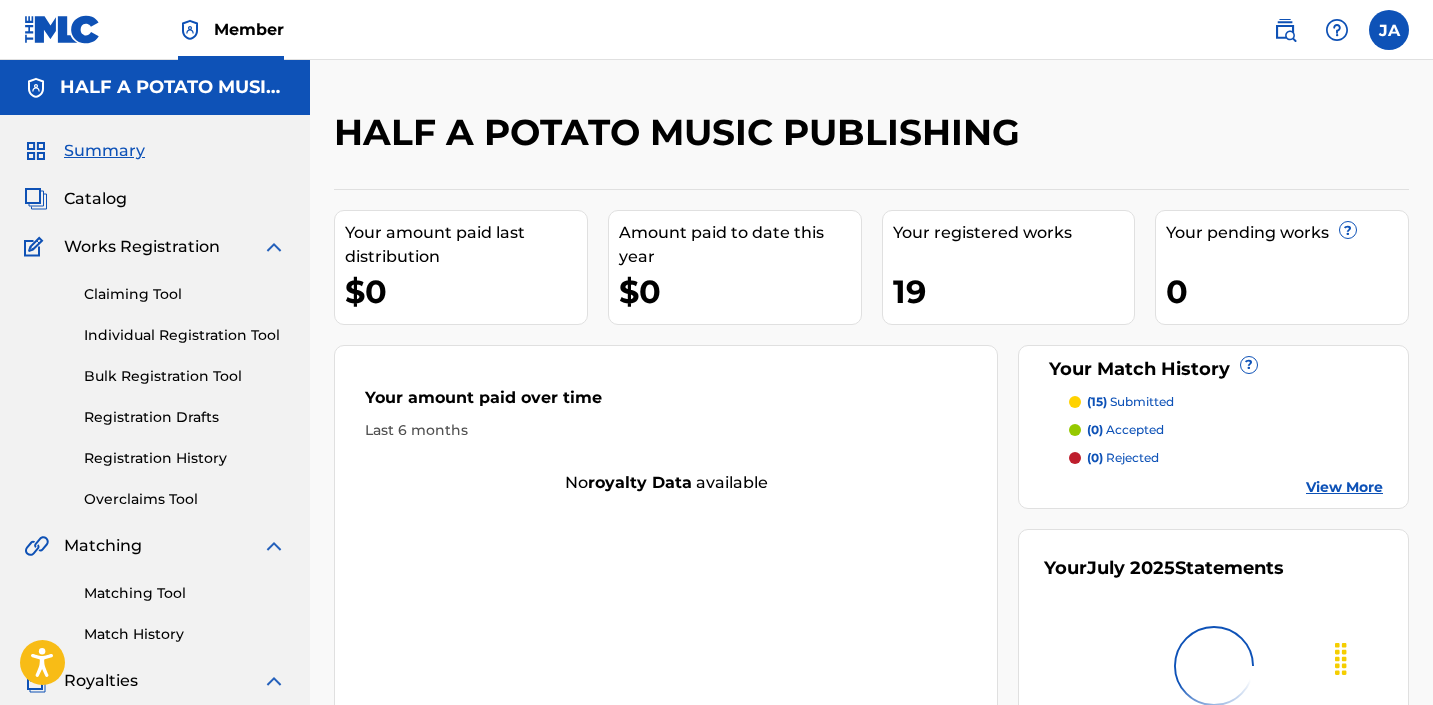 scroll, scrollTop: 0, scrollLeft: 0, axis: both 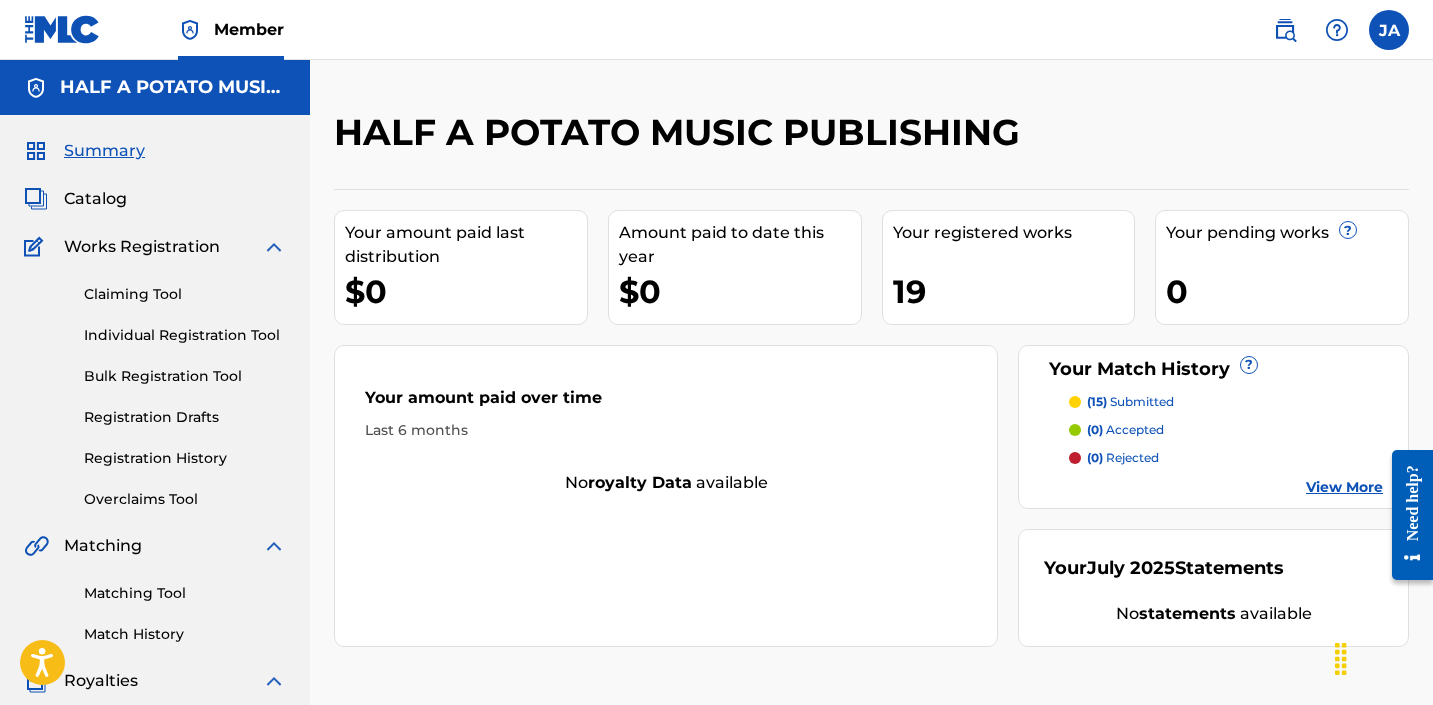 click on "Catalog" at bounding box center [95, 199] 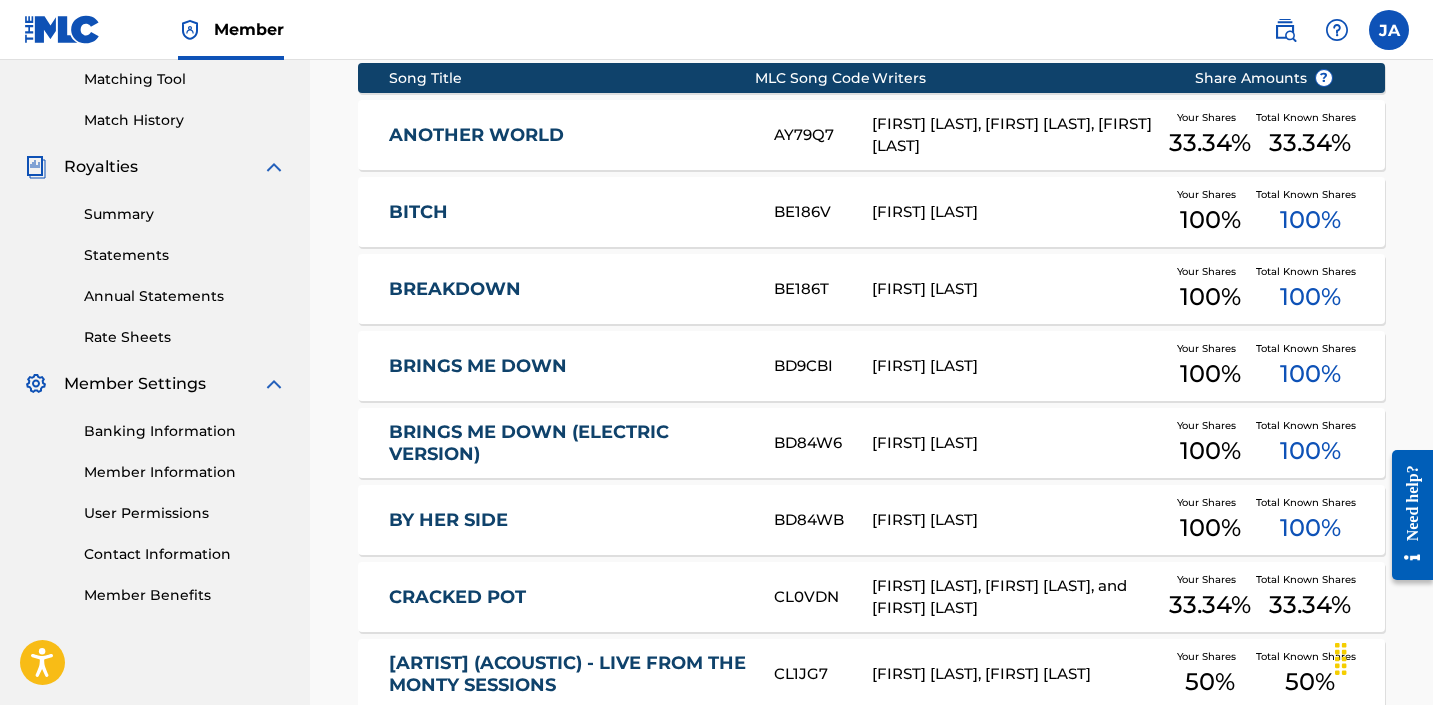 scroll, scrollTop: 790, scrollLeft: 0, axis: vertical 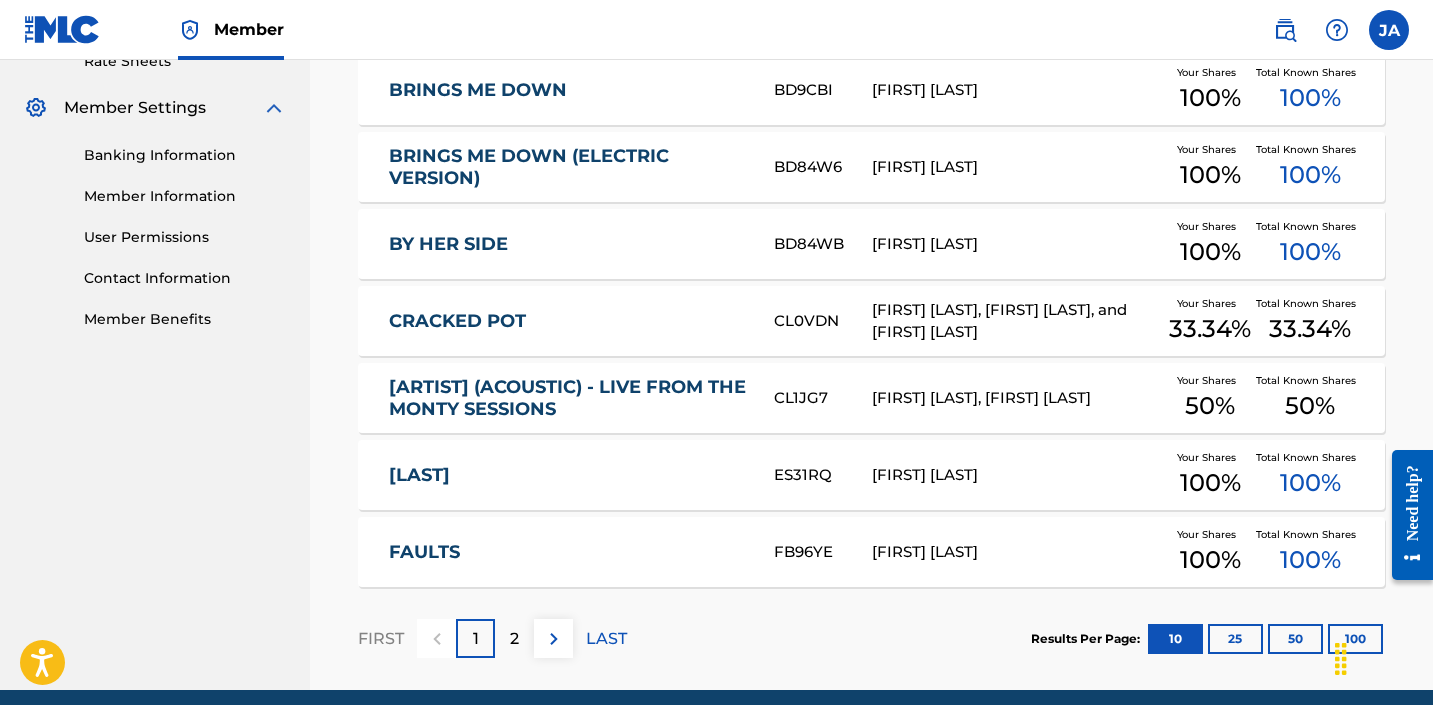 click on "2" at bounding box center (514, 639) 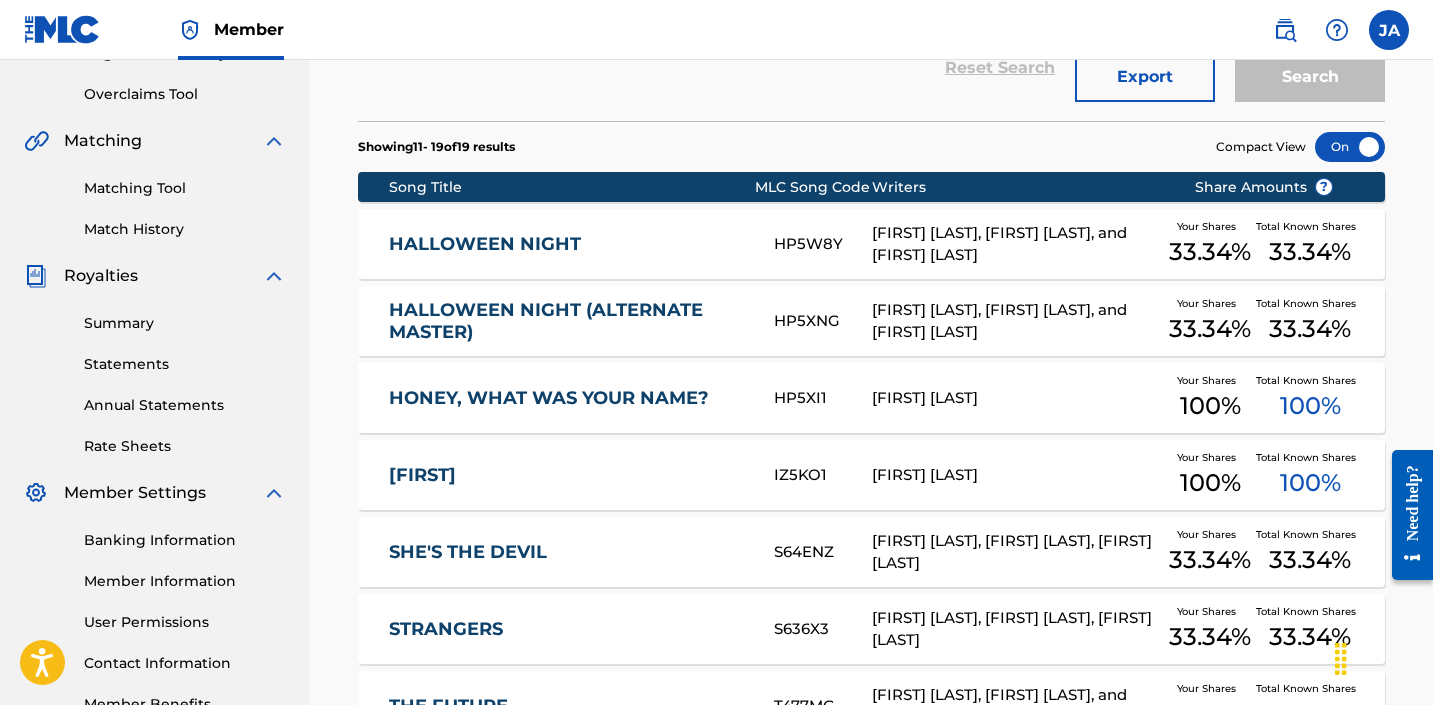 scroll, scrollTop: 651, scrollLeft: 0, axis: vertical 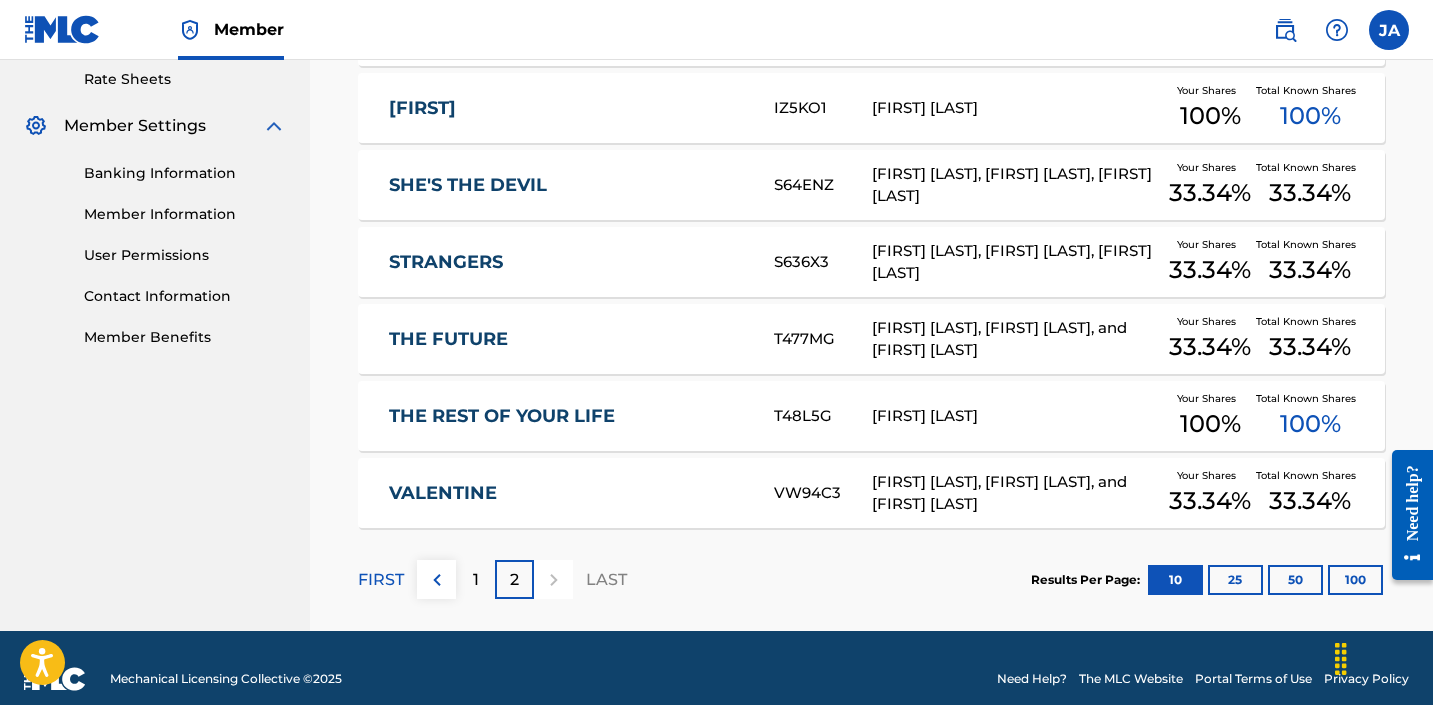 click on "1" at bounding box center [475, 579] 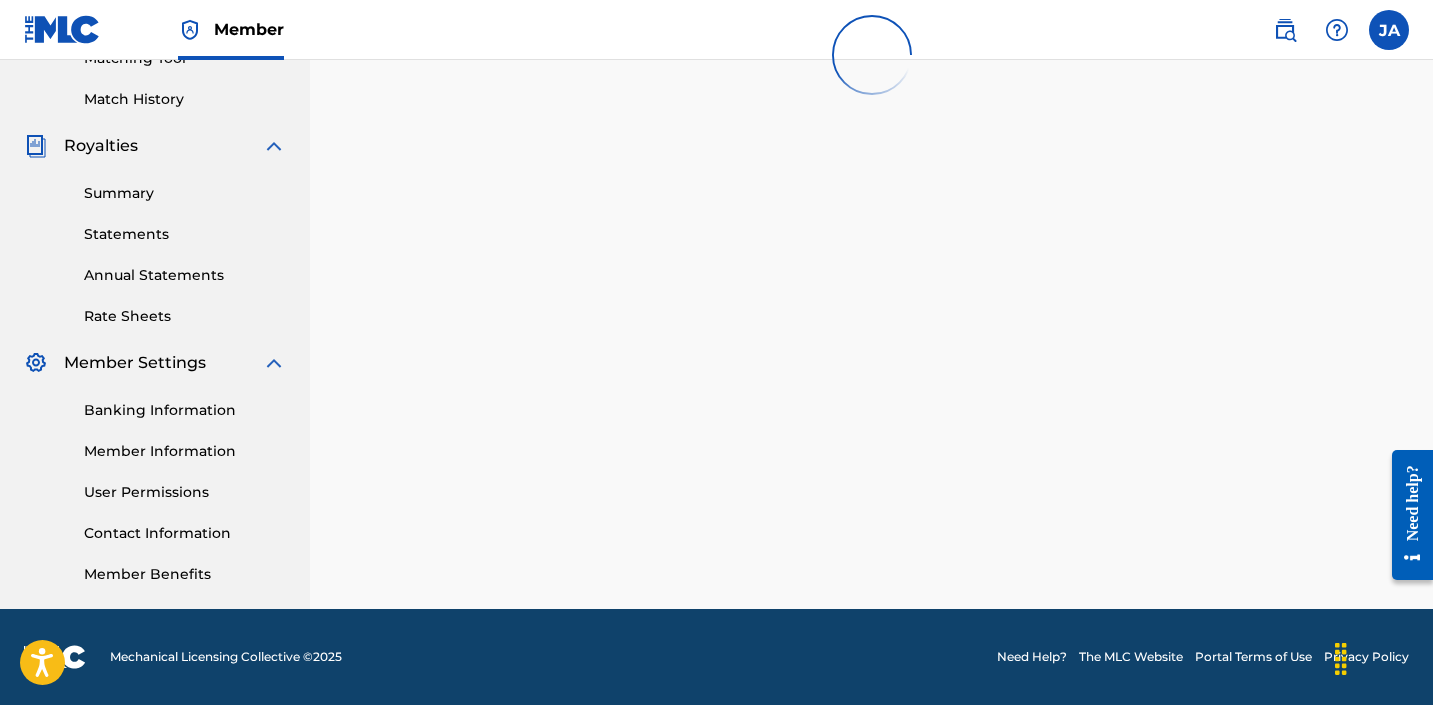 scroll, scrollTop: 772, scrollLeft: 0, axis: vertical 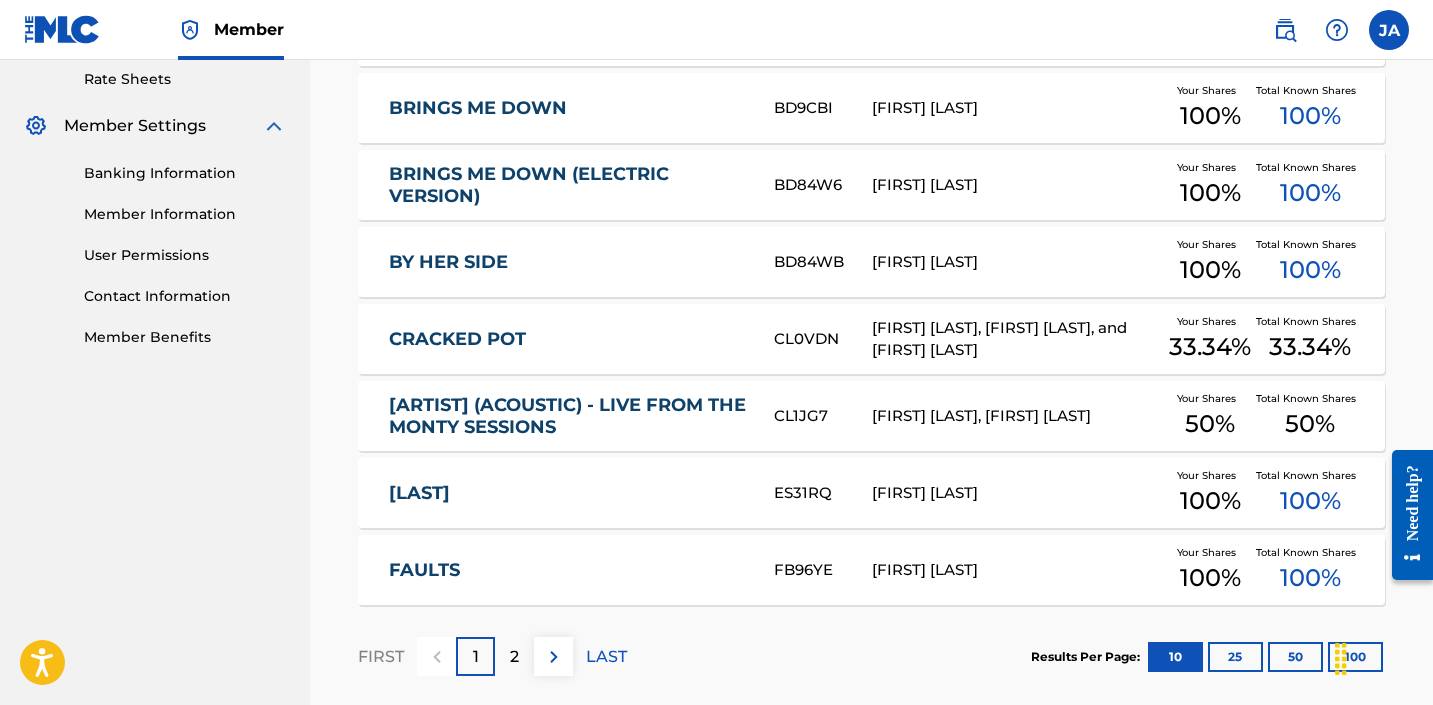 click on "[ARTIST] (ACOUSTIC) - LIVE FROM THE MONTY SESSIONS" at bounding box center [568, 416] 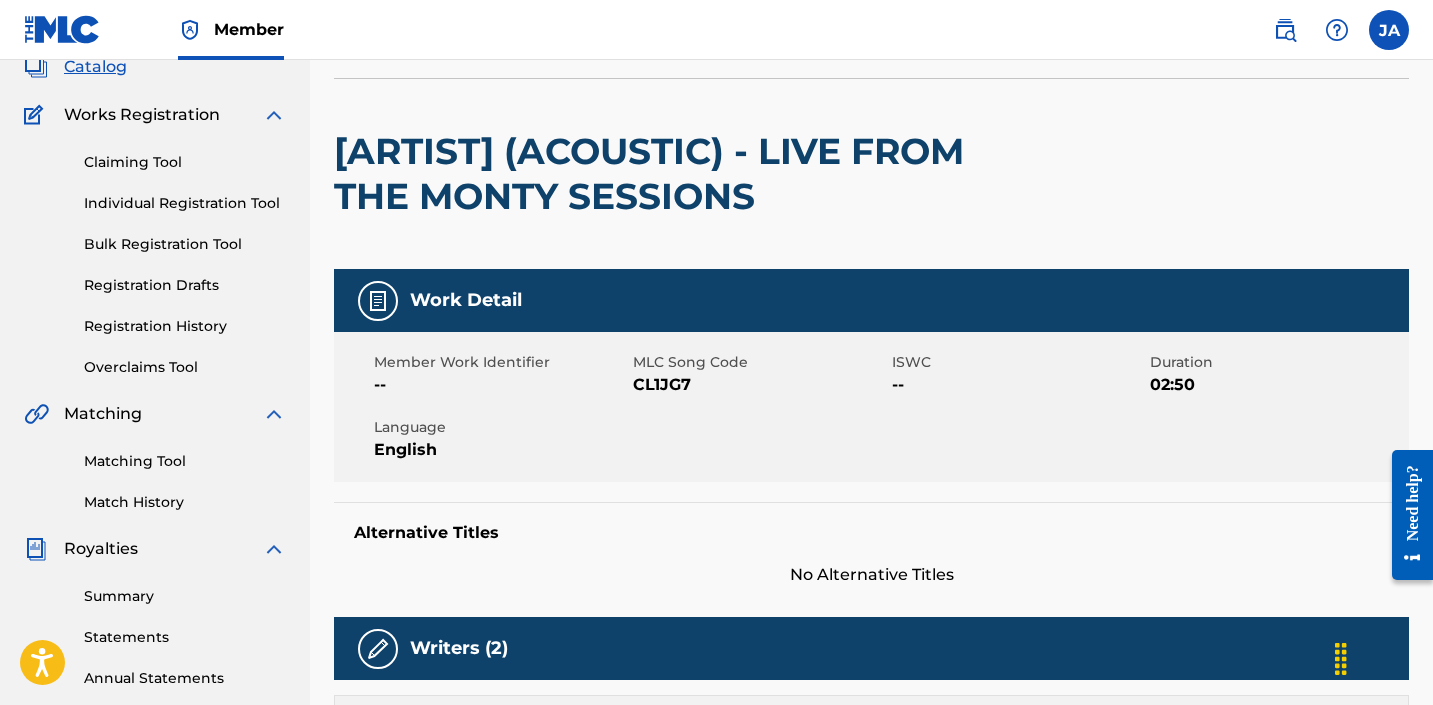 scroll, scrollTop: 0, scrollLeft: 0, axis: both 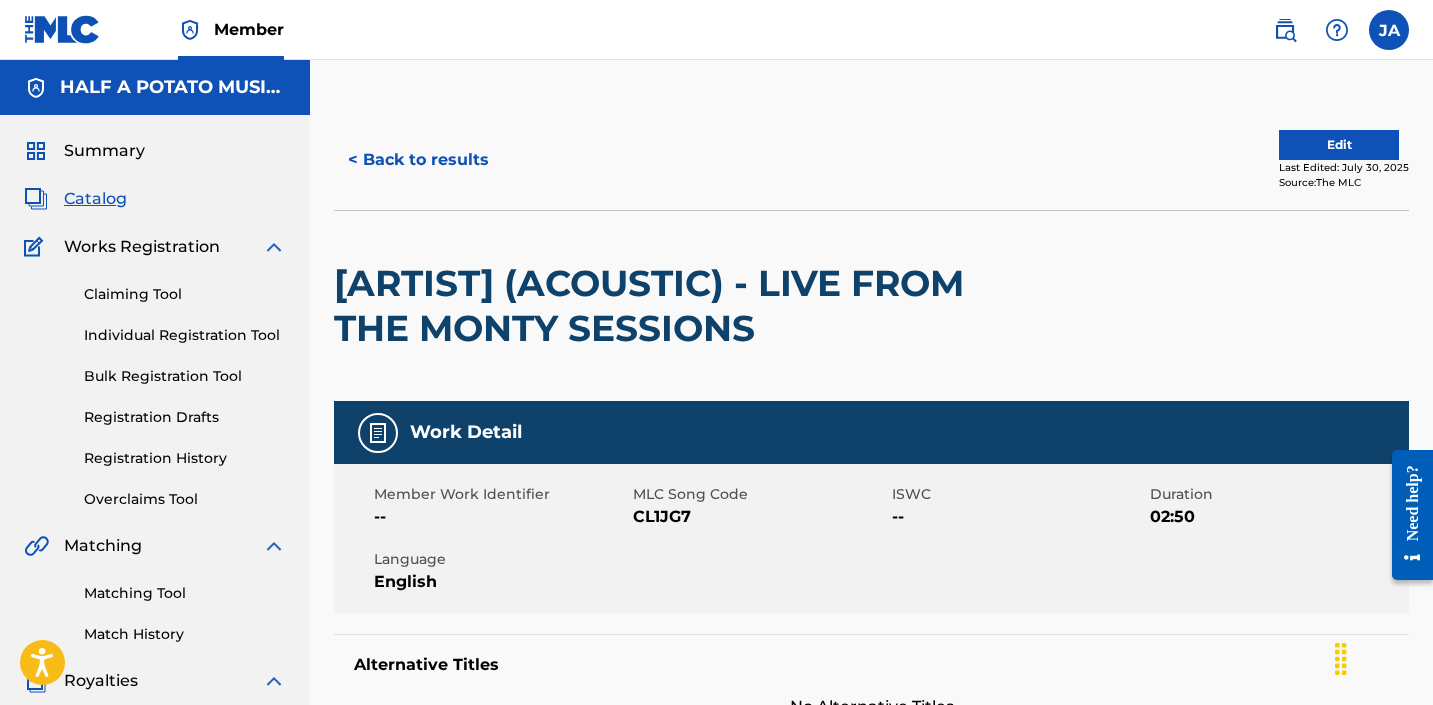 click on "< Back to results" at bounding box center (418, 160) 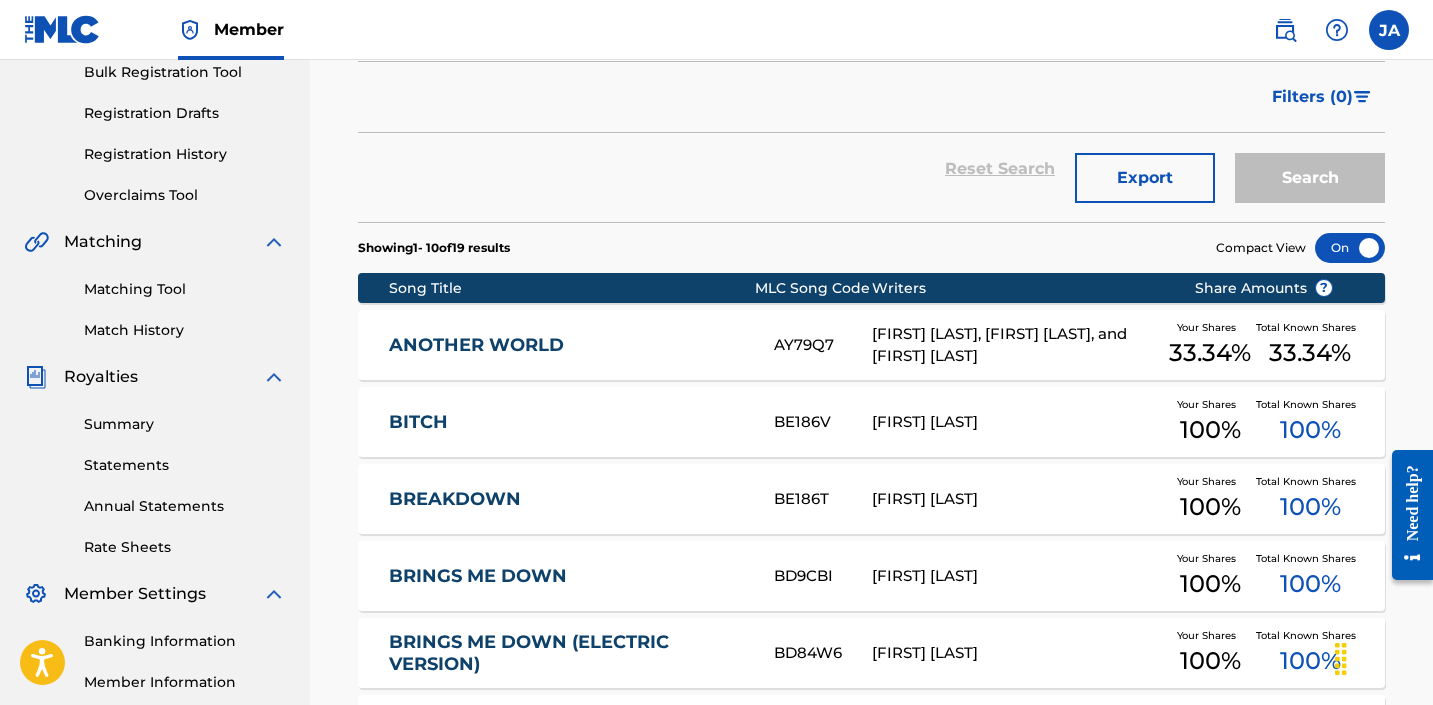 scroll, scrollTop: 772, scrollLeft: 0, axis: vertical 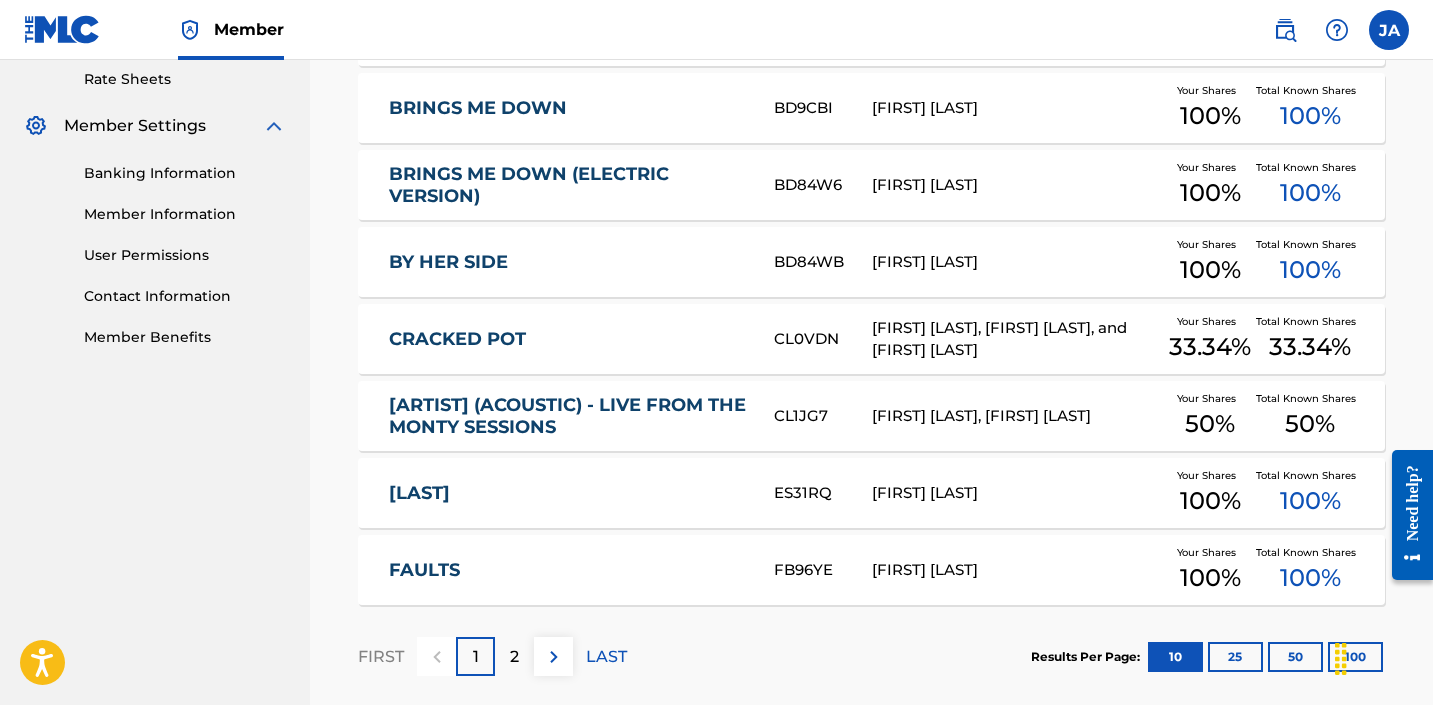 click on "2" at bounding box center [514, 657] 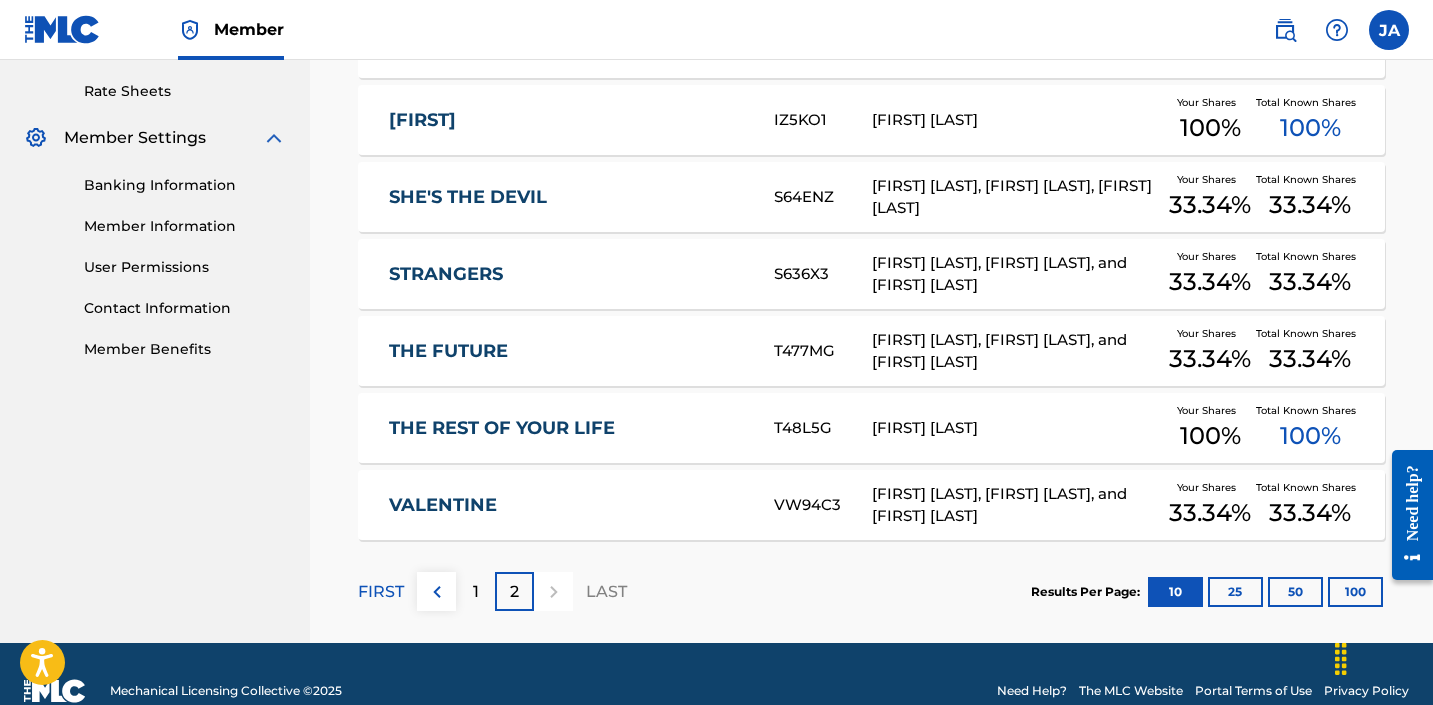 click on "1" at bounding box center [476, 592] 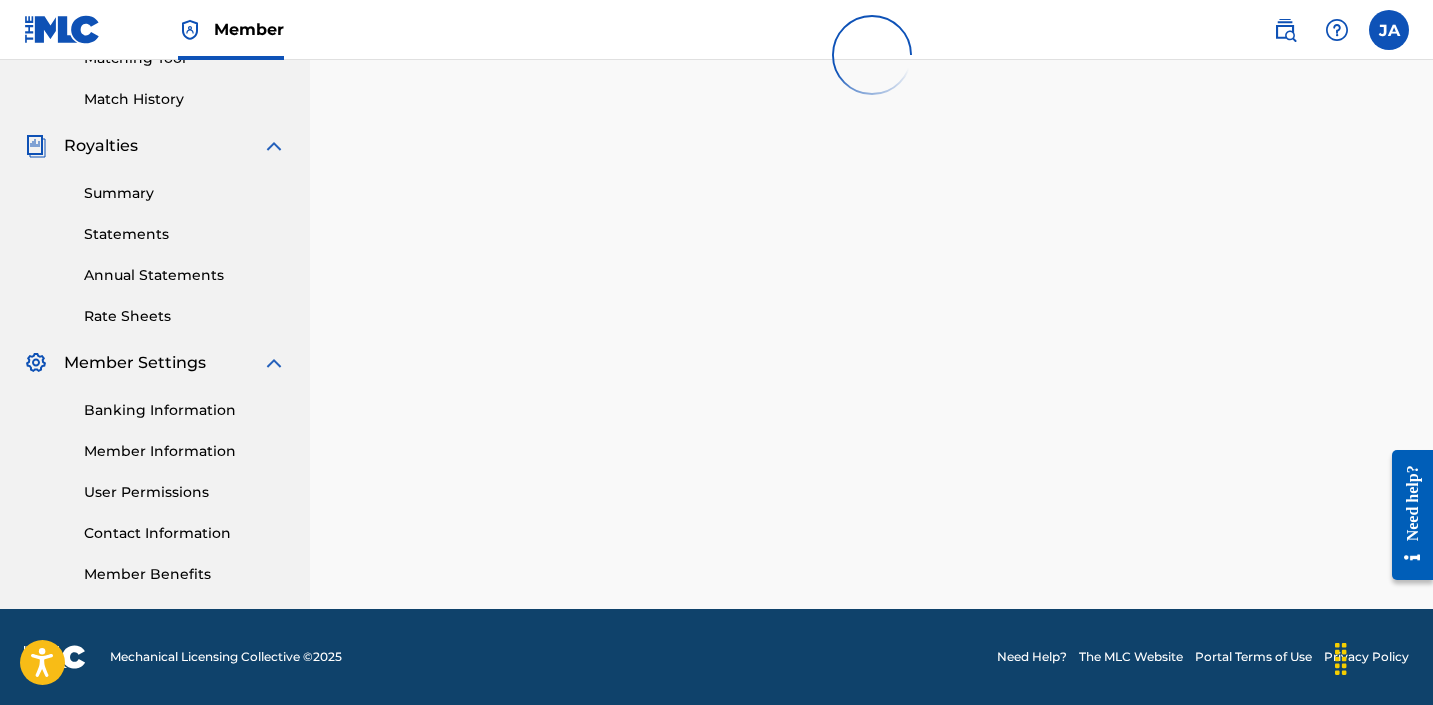 scroll, scrollTop: 760, scrollLeft: 0, axis: vertical 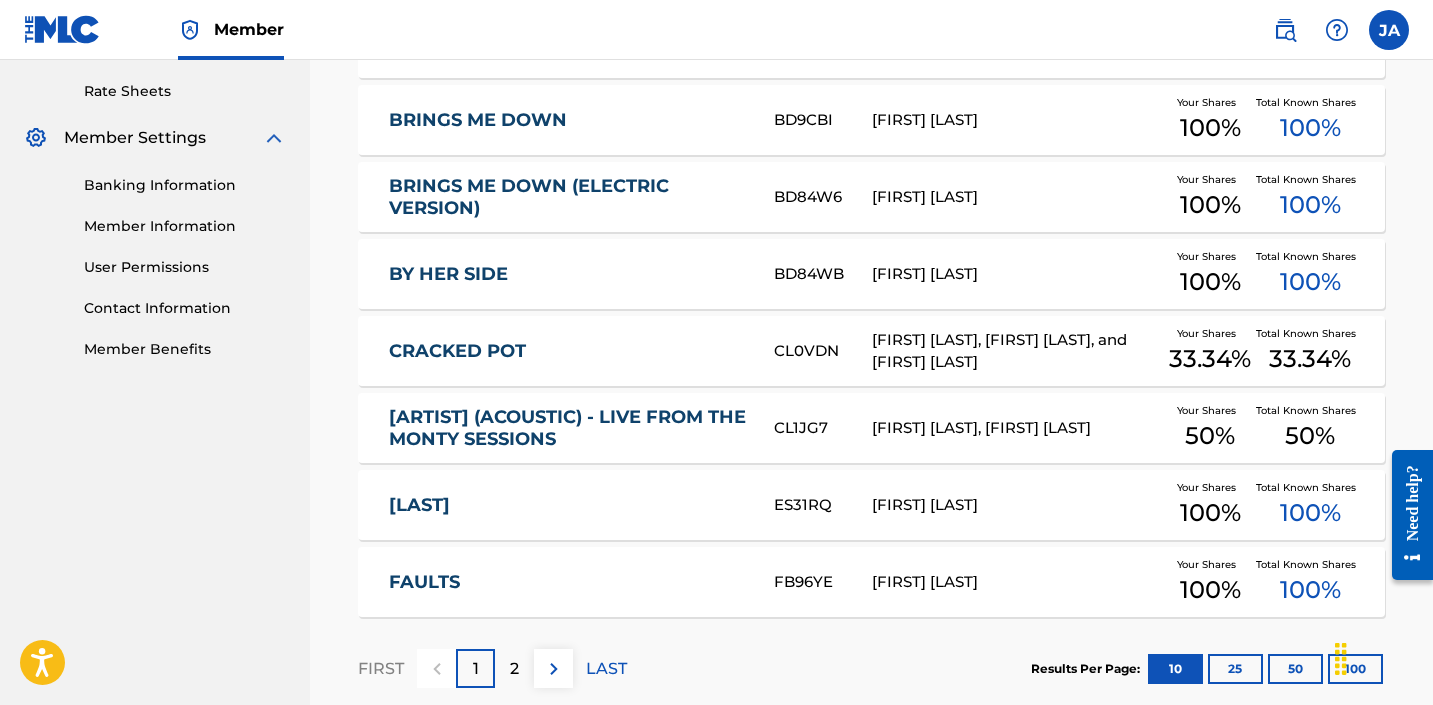 click on "[ARTIST] (ACOUSTIC) - LIVE FROM THE MONTY SESSIONS" at bounding box center [568, 428] 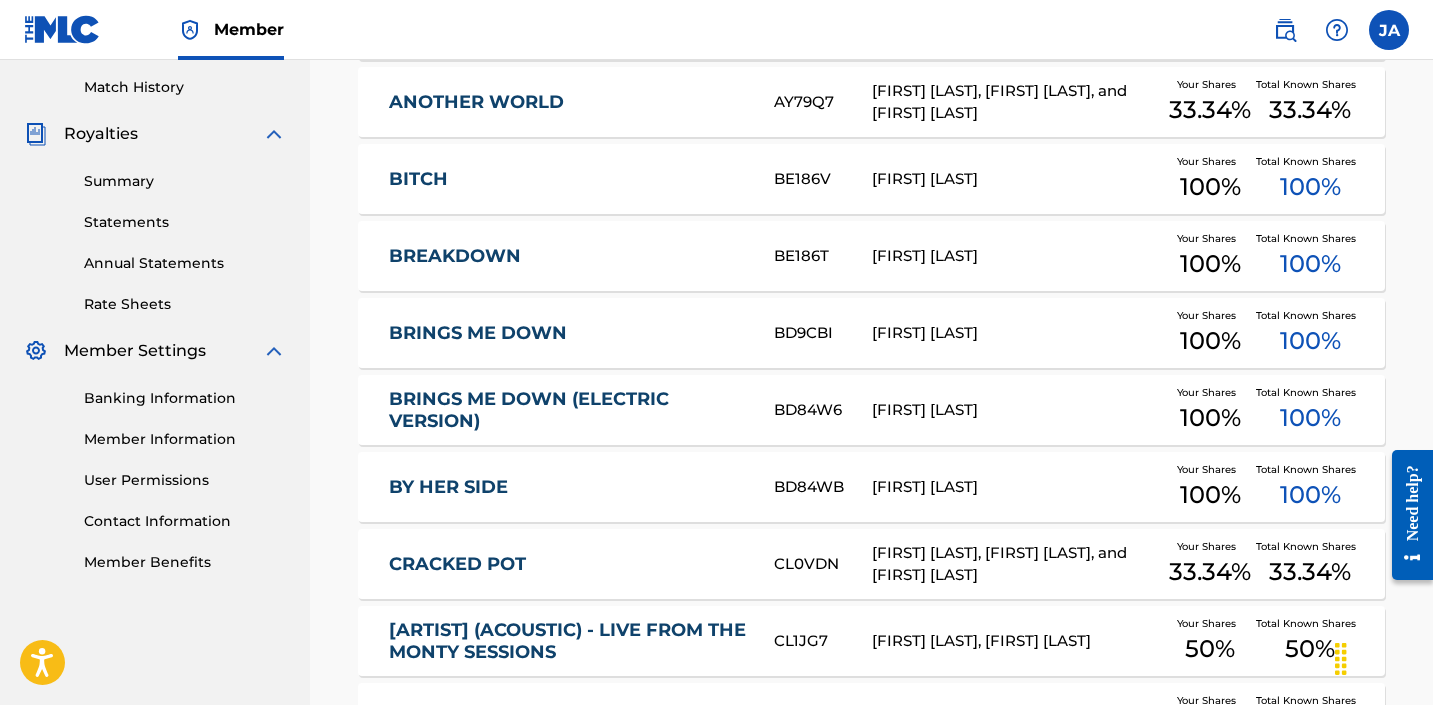 scroll, scrollTop: 308, scrollLeft: 0, axis: vertical 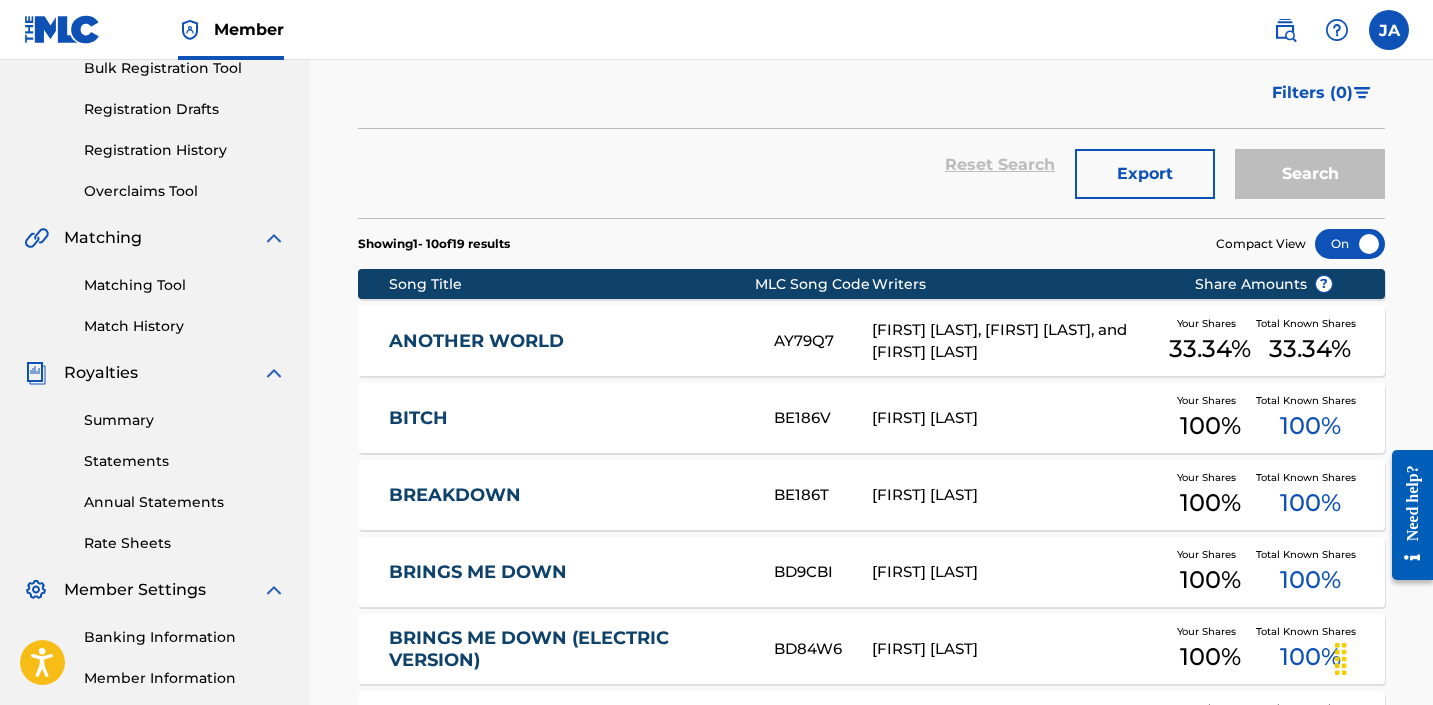 click on "Matching Tool" at bounding box center (185, 285) 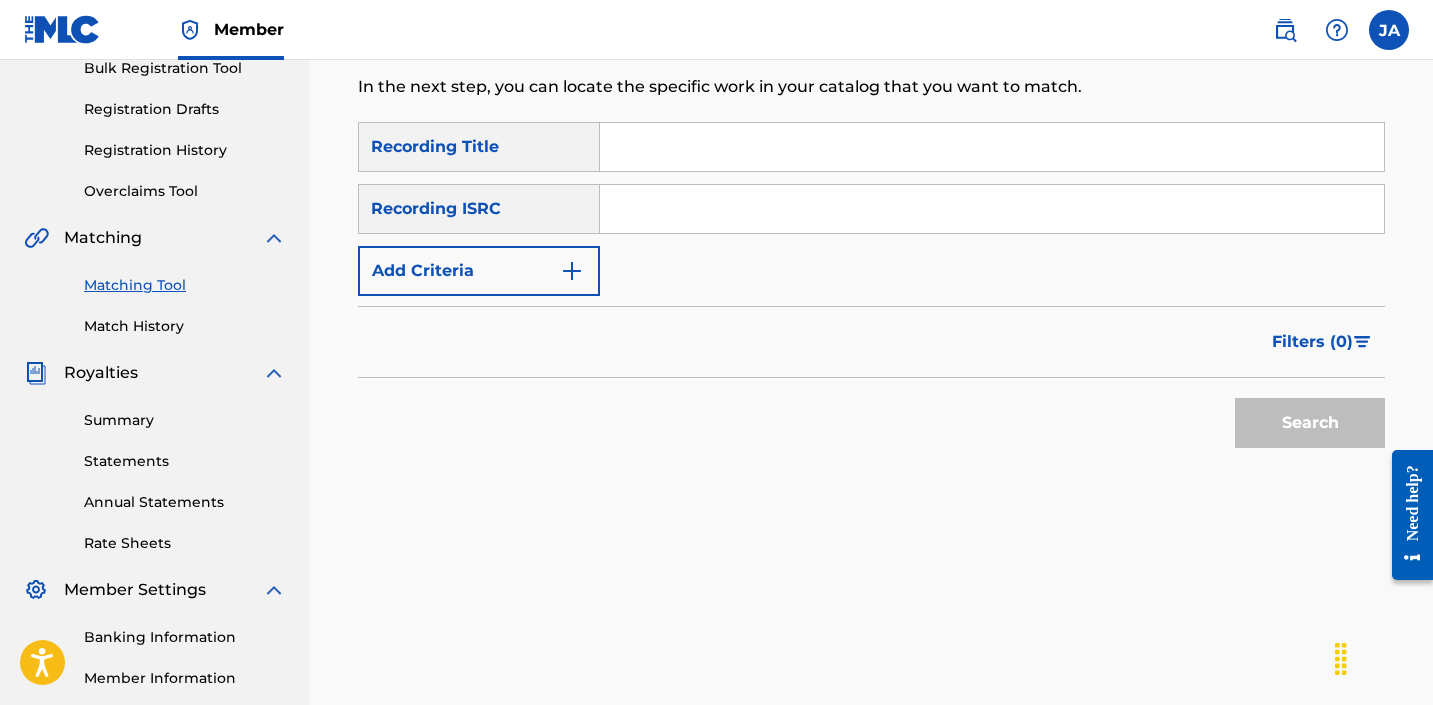 scroll, scrollTop: 0, scrollLeft: 0, axis: both 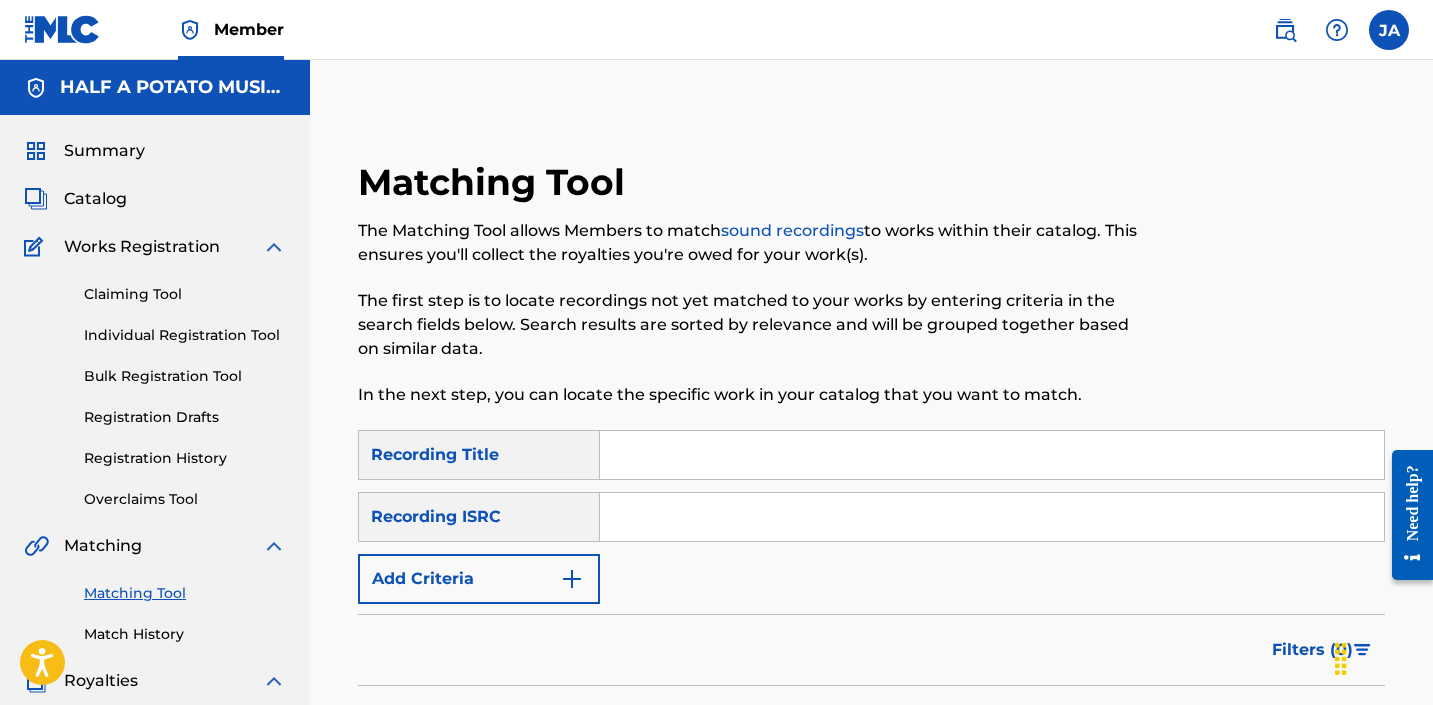 click at bounding box center [572, 579] 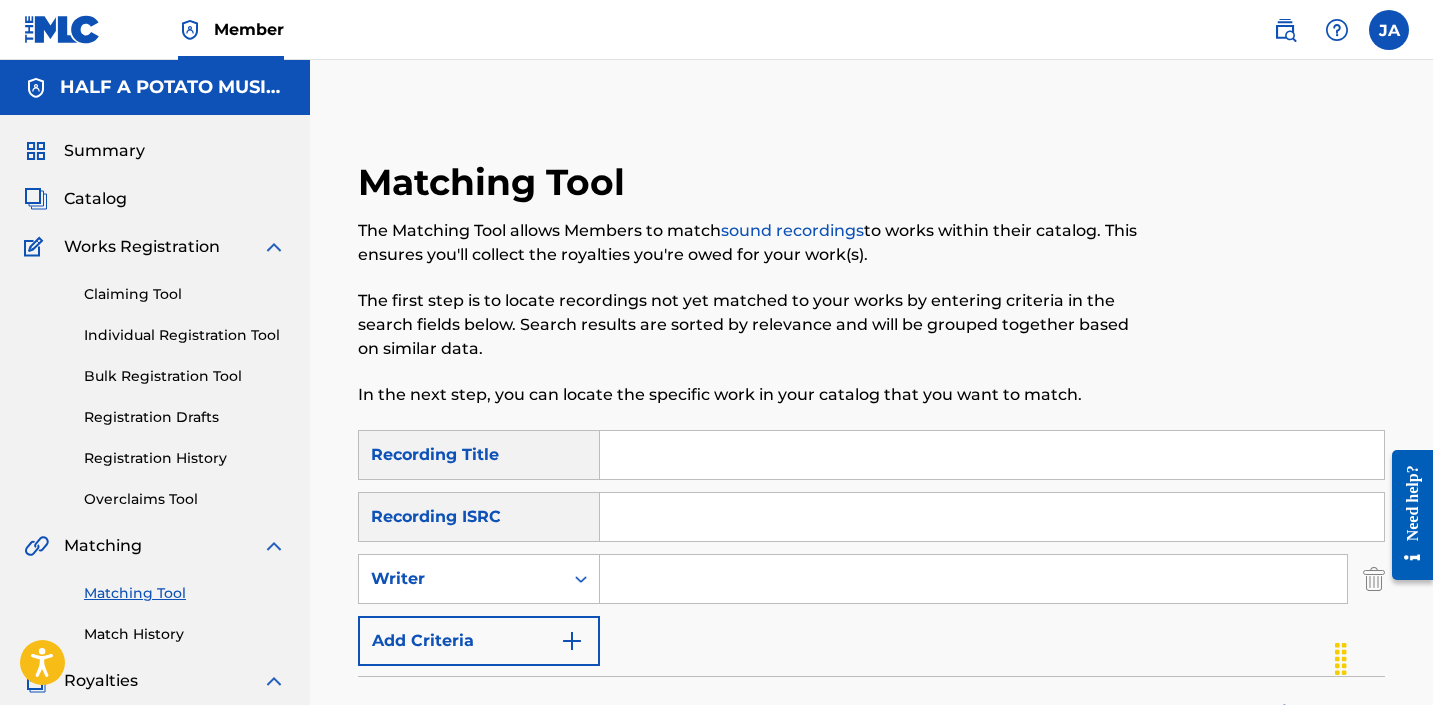 click on "Add Criteria" at bounding box center [479, 641] 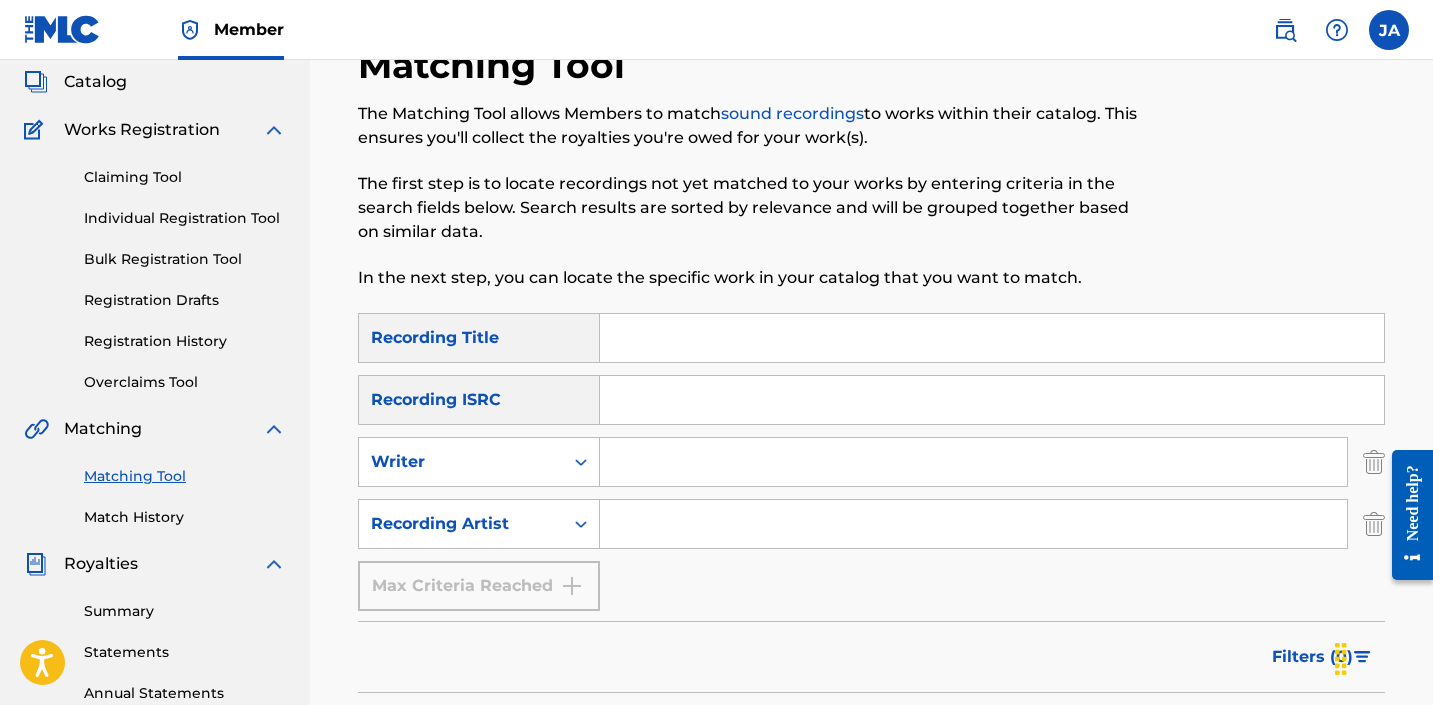 scroll, scrollTop: 138, scrollLeft: 0, axis: vertical 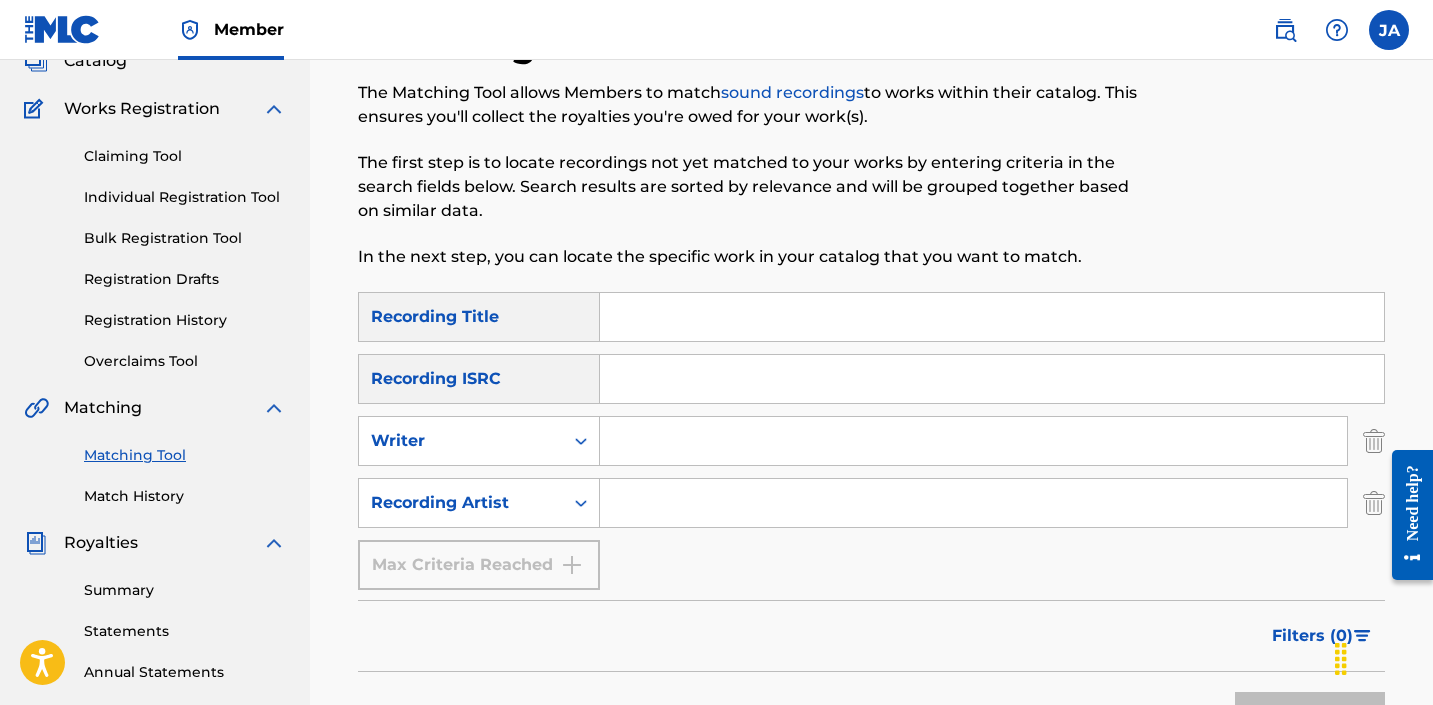 click at bounding box center [973, 503] 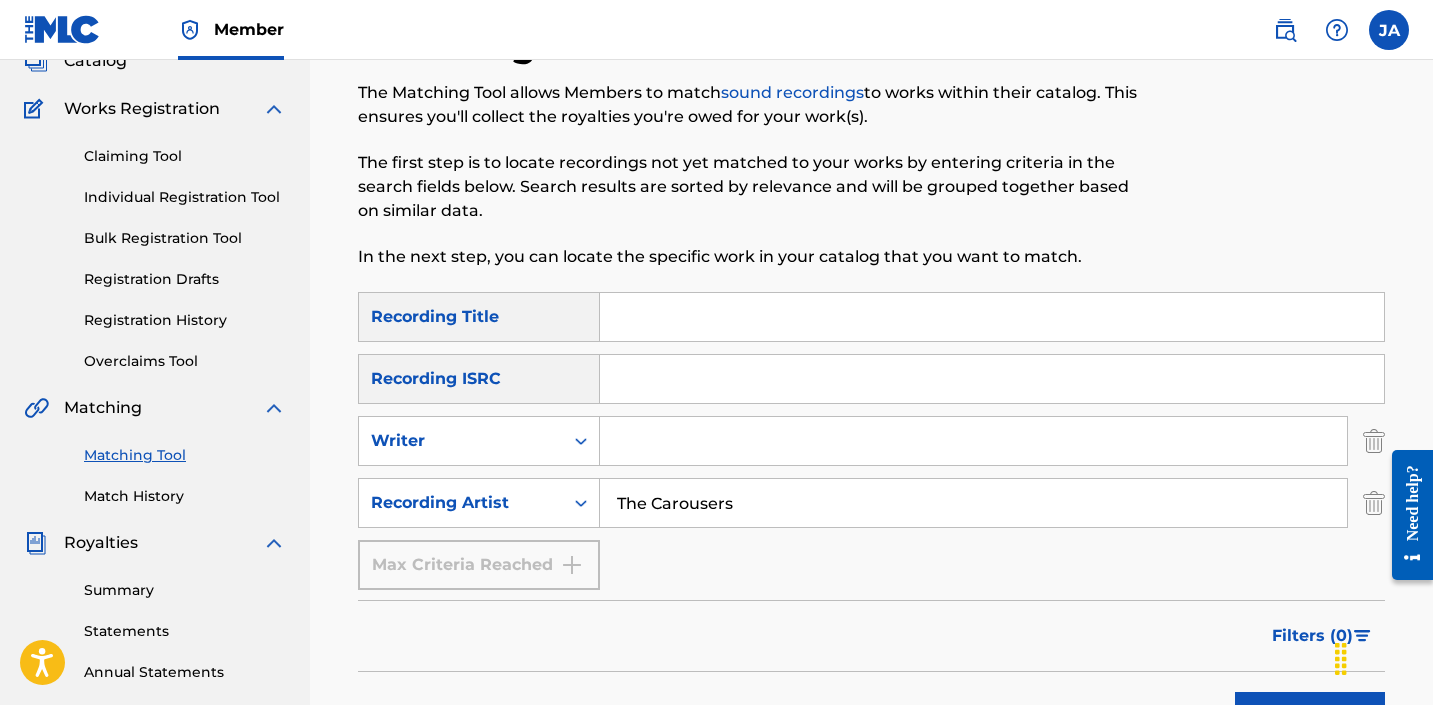 click at bounding box center [992, 317] 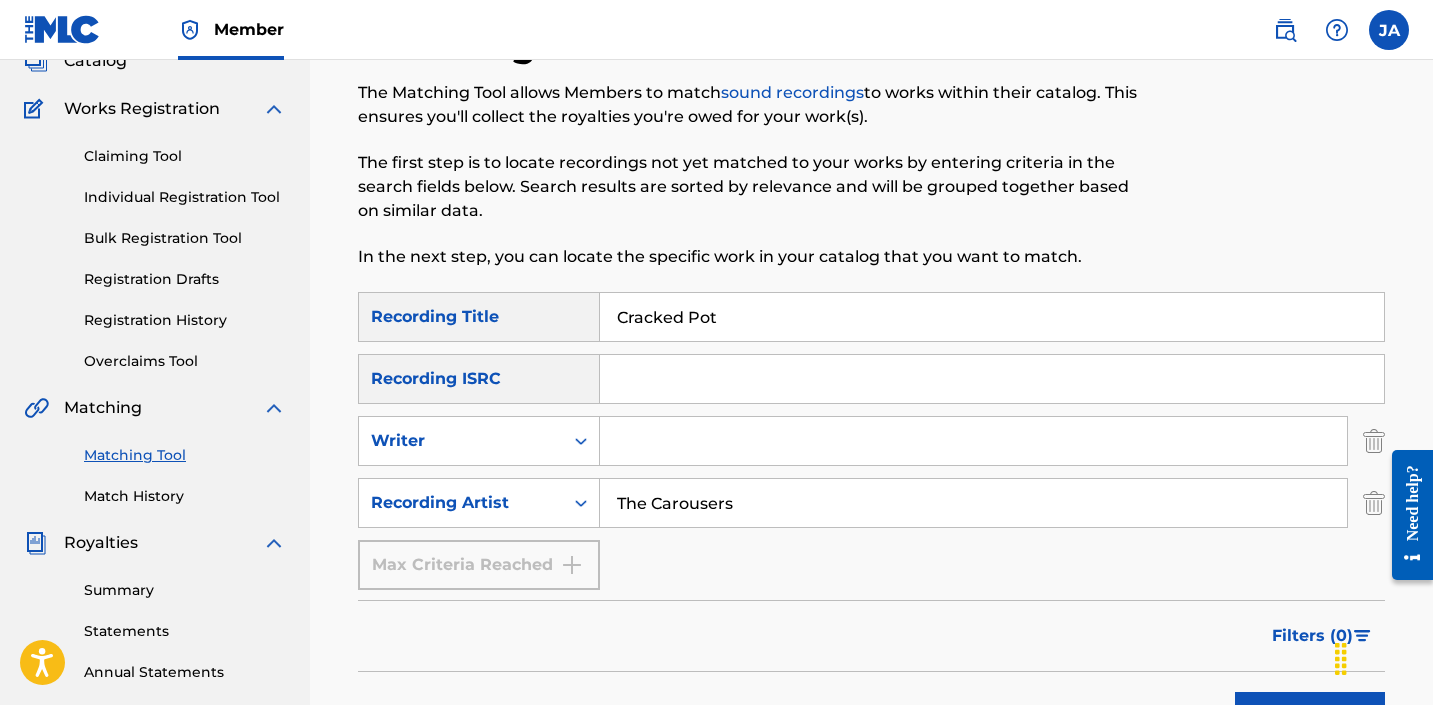 click on "Cracked Pot" at bounding box center (992, 317) 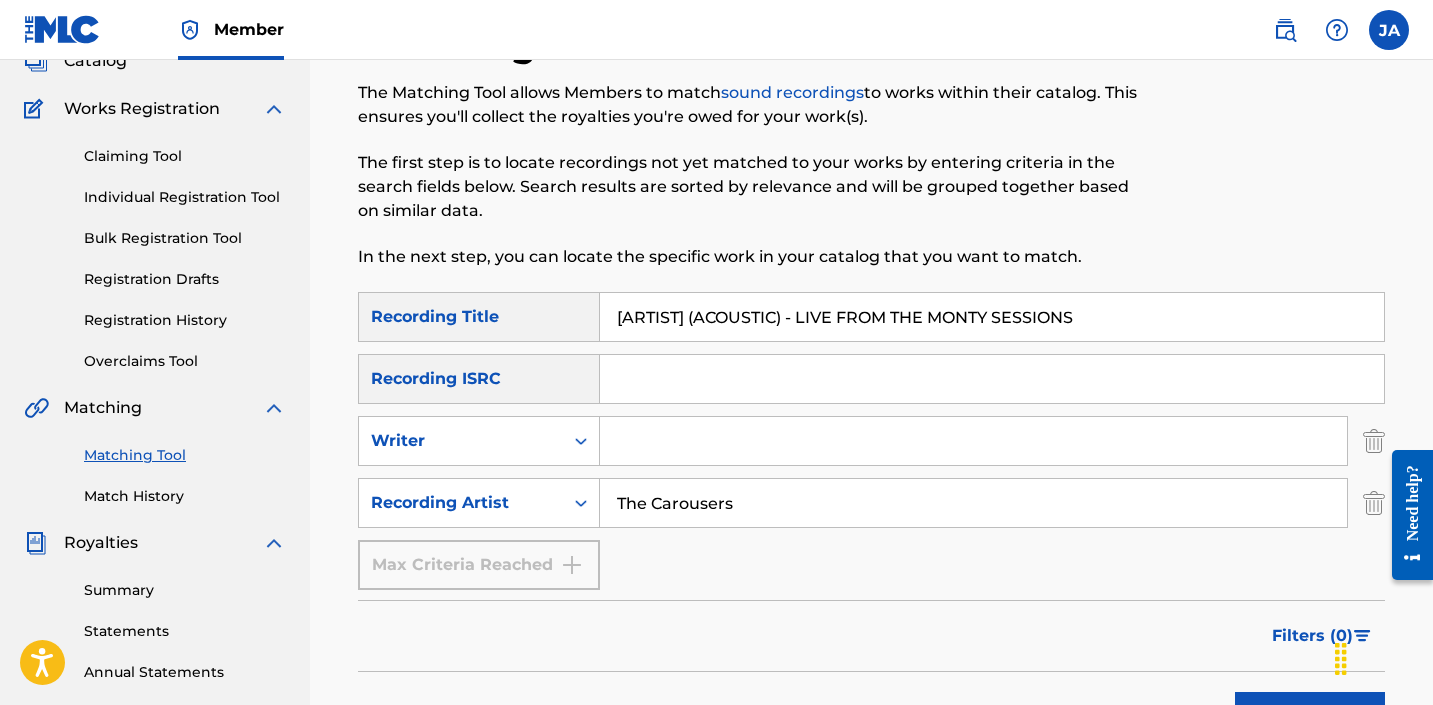 scroll, scrollTop: 228, scrollLeft: 0, axis: vertical 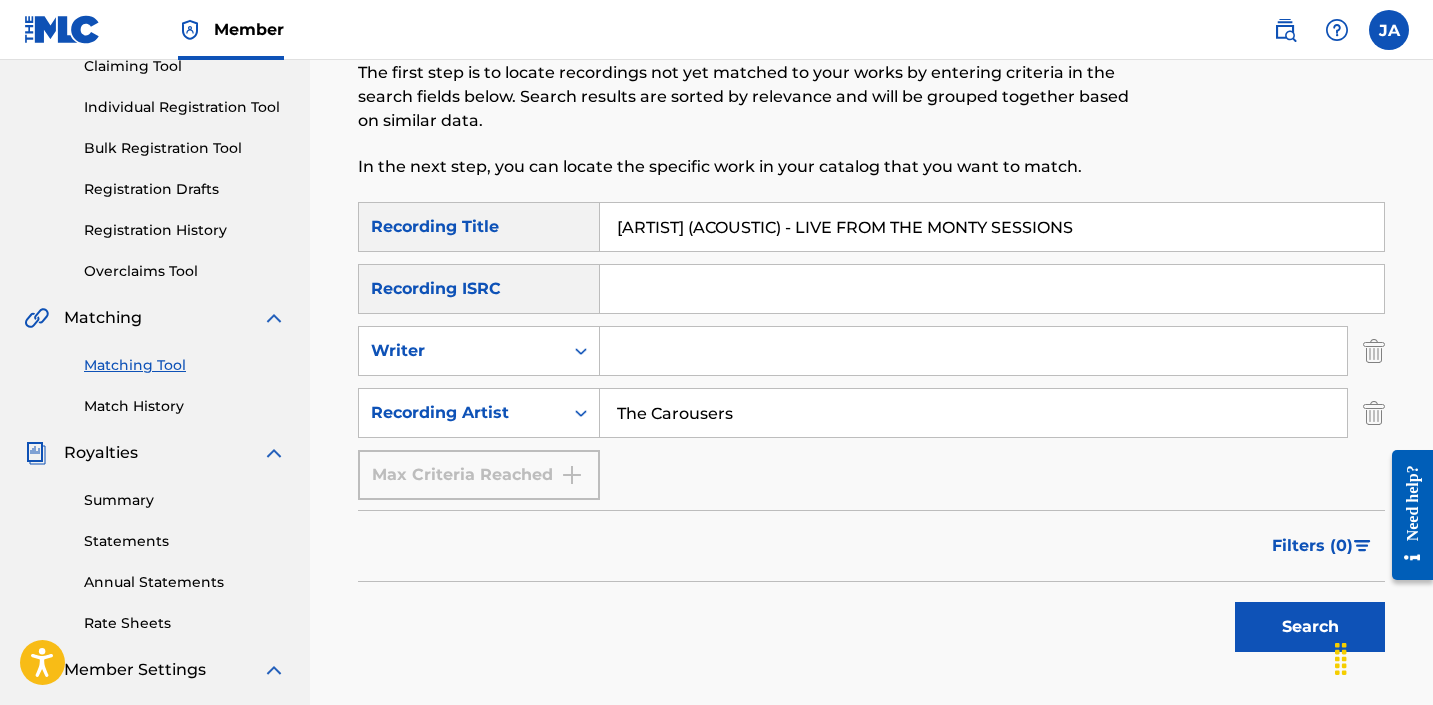 type on "[ARTIST] (ACOUSTIC) - LIVE FROM THE MONTY SESSIONS" 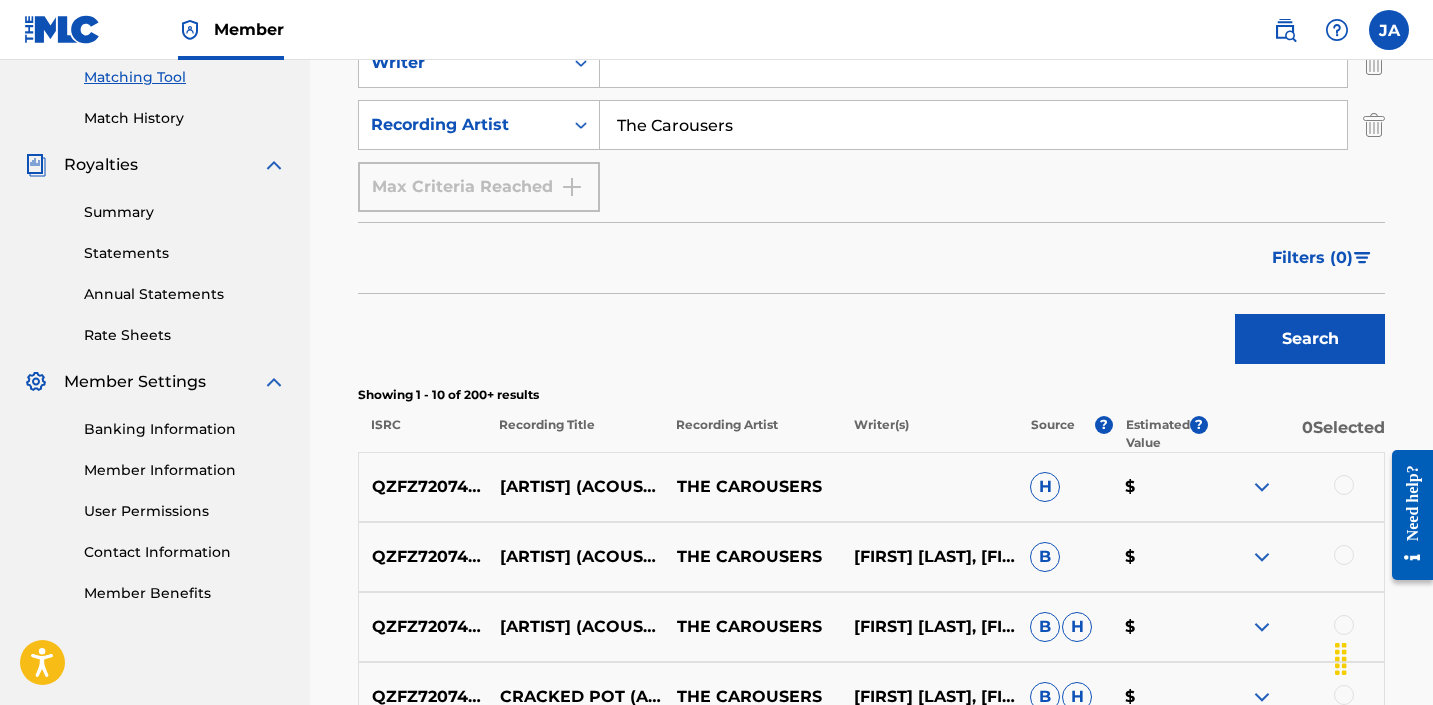 scroll, scrollTop: 846, scrollLeft: 0, axis: vertical 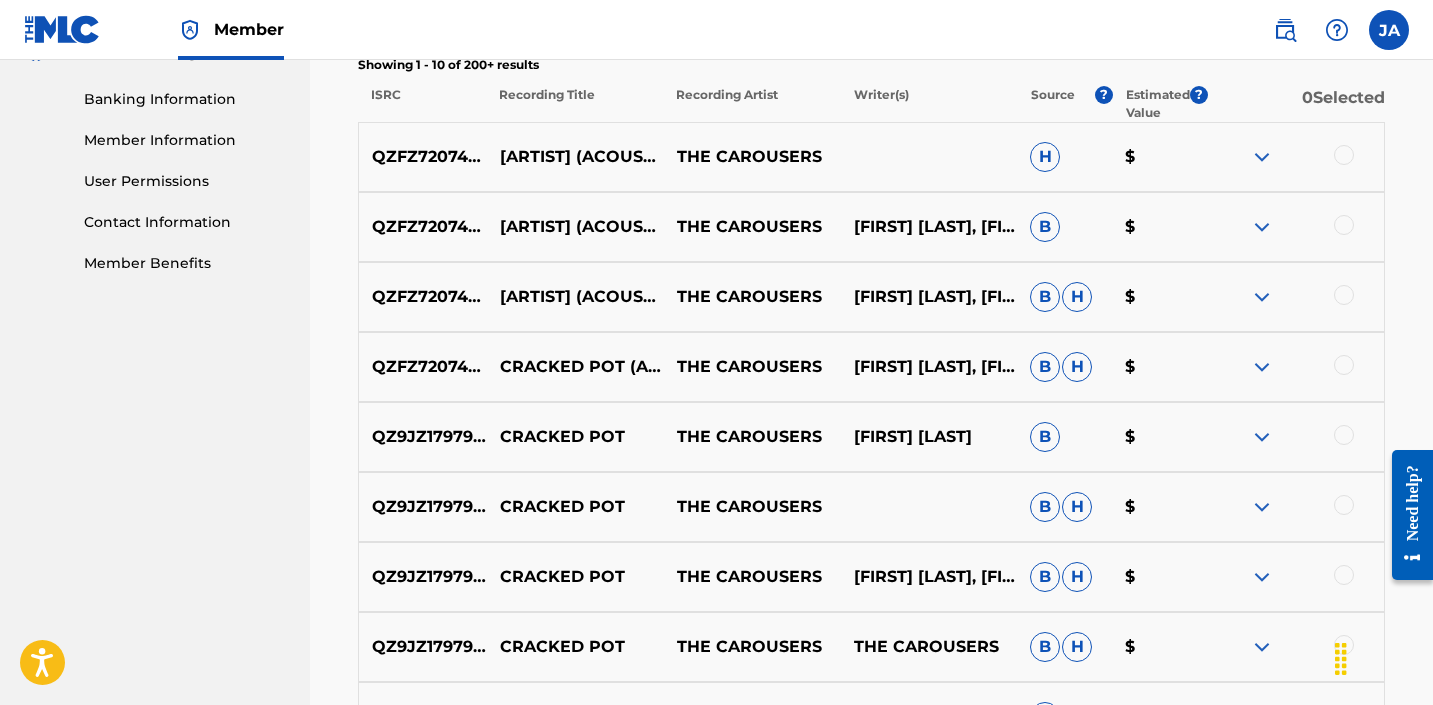 click at bounding box center [1262, 157] 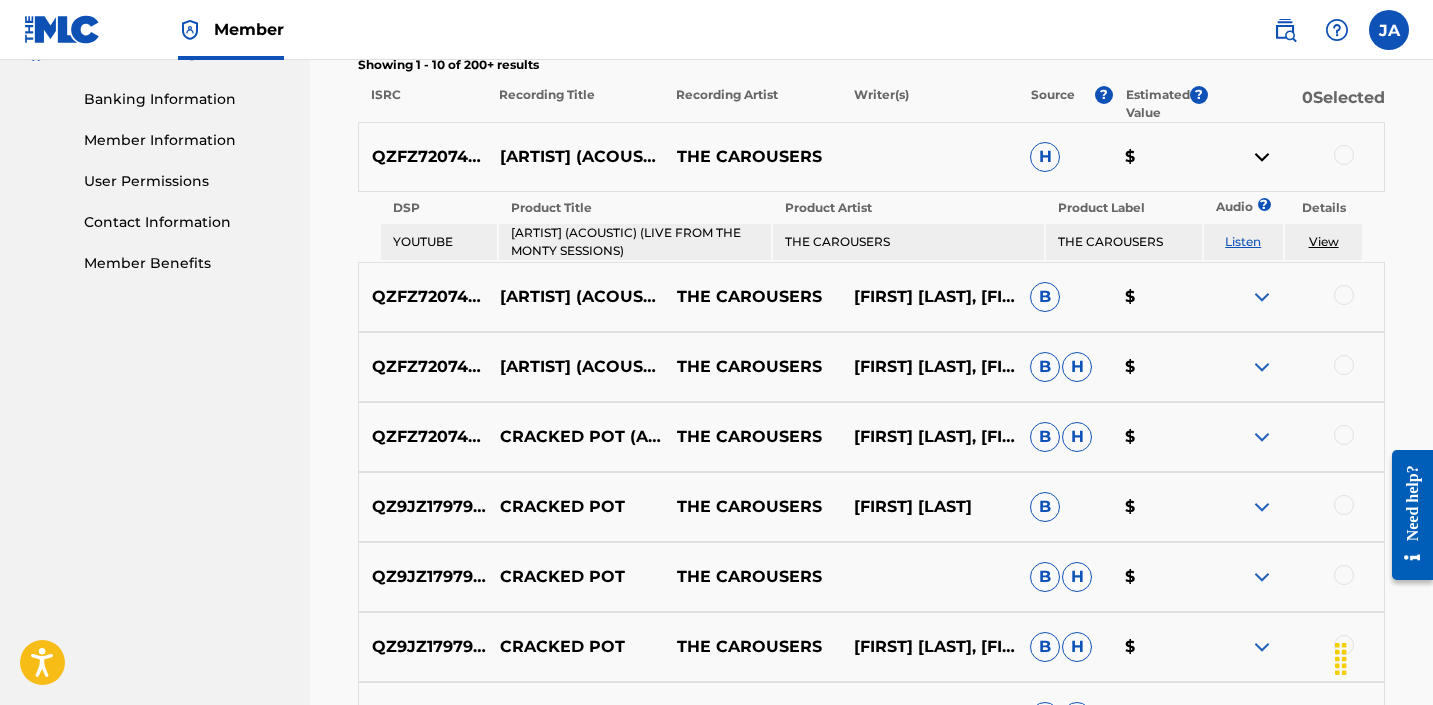 click on "Listen" at bounding box center (1243, 241) 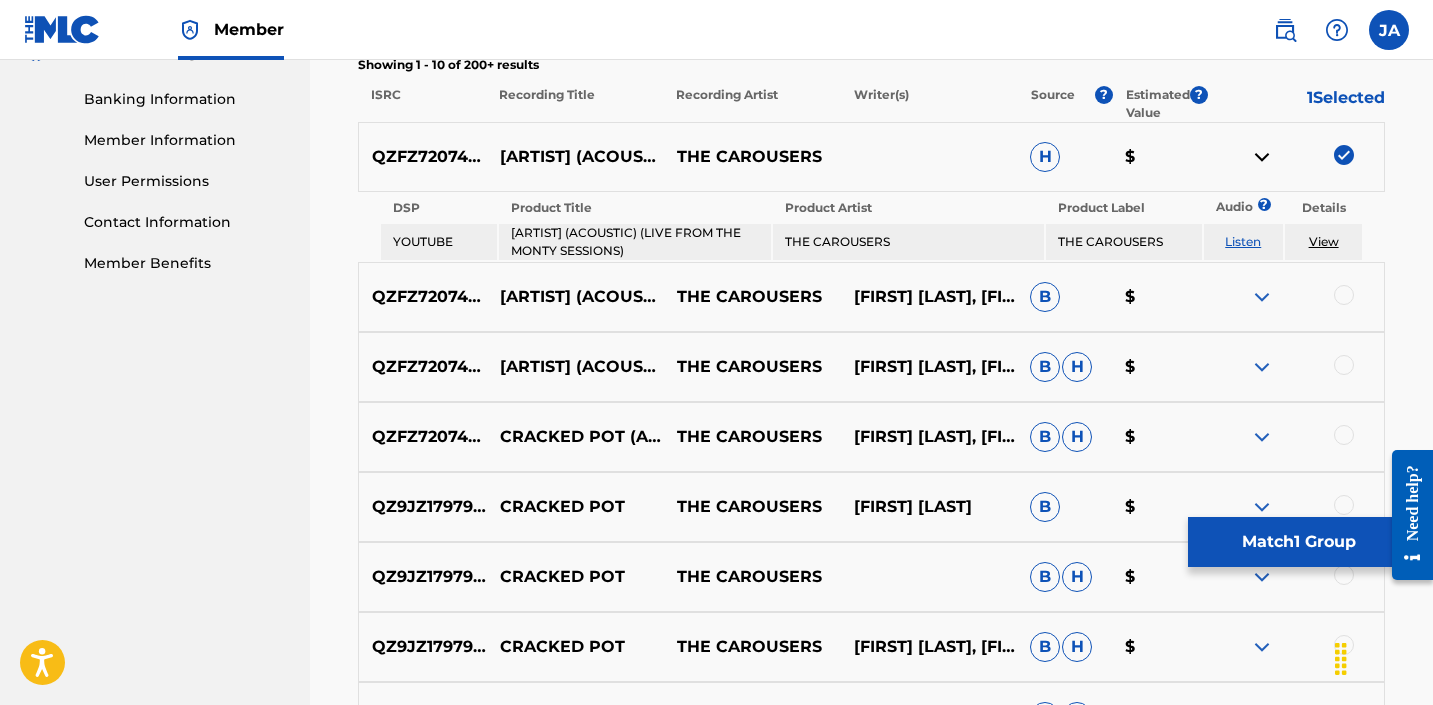 click at bounding box center [1262, 157] 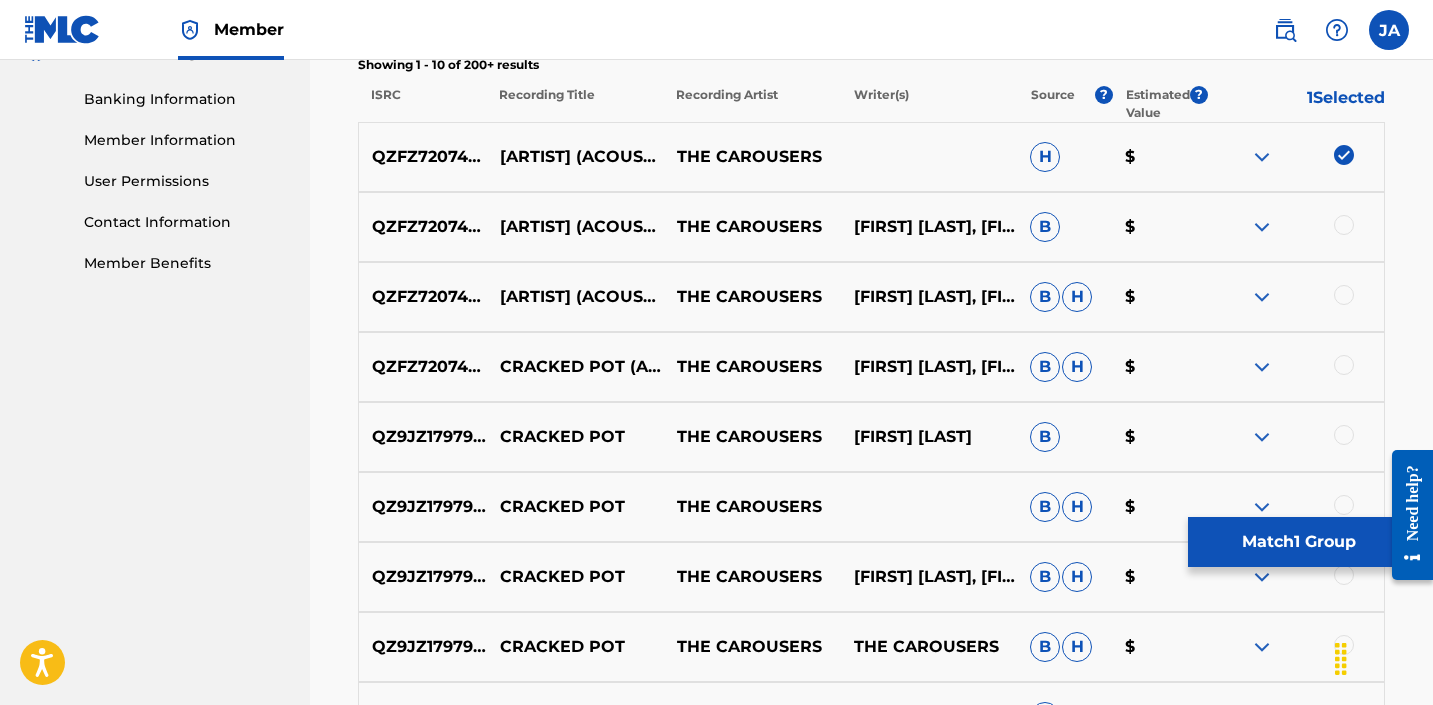 click at bounding box center (1262, 227) 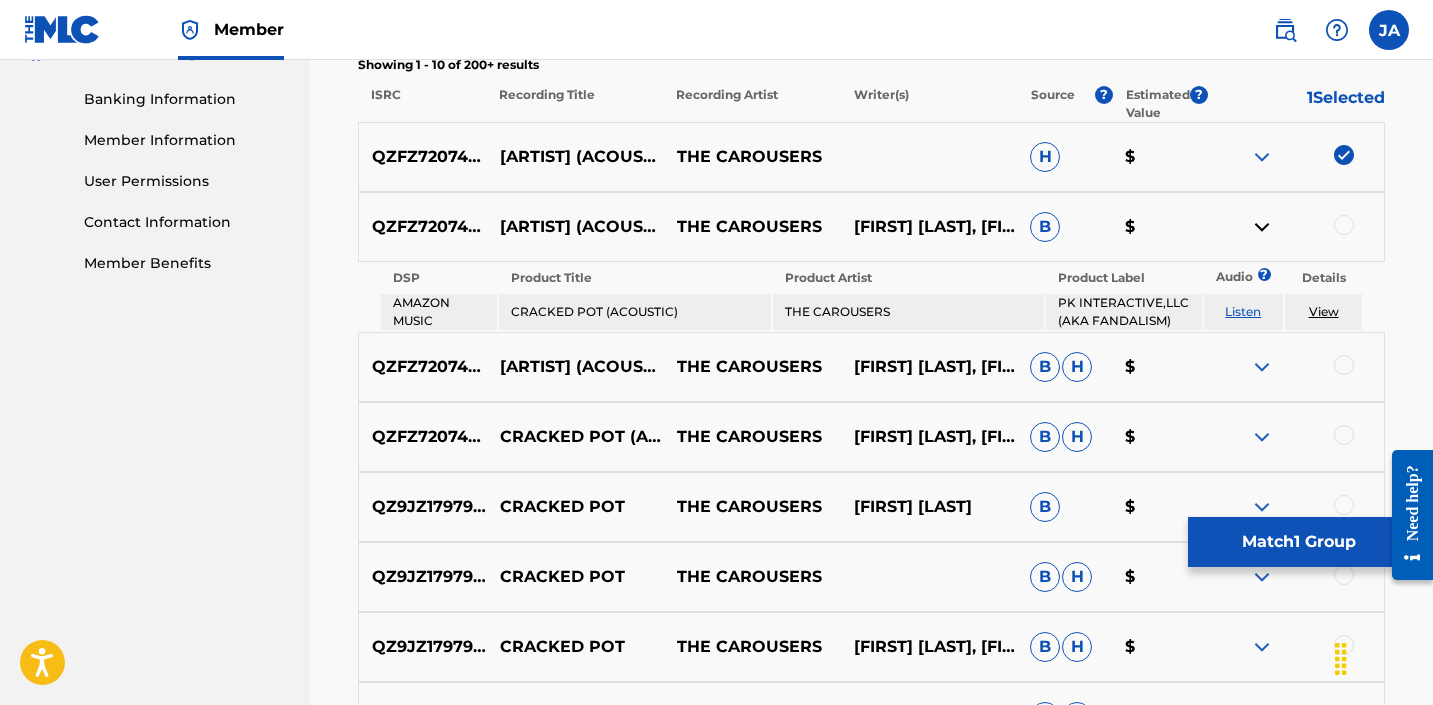 click on "Listen" at bounding box center [1243, 311] 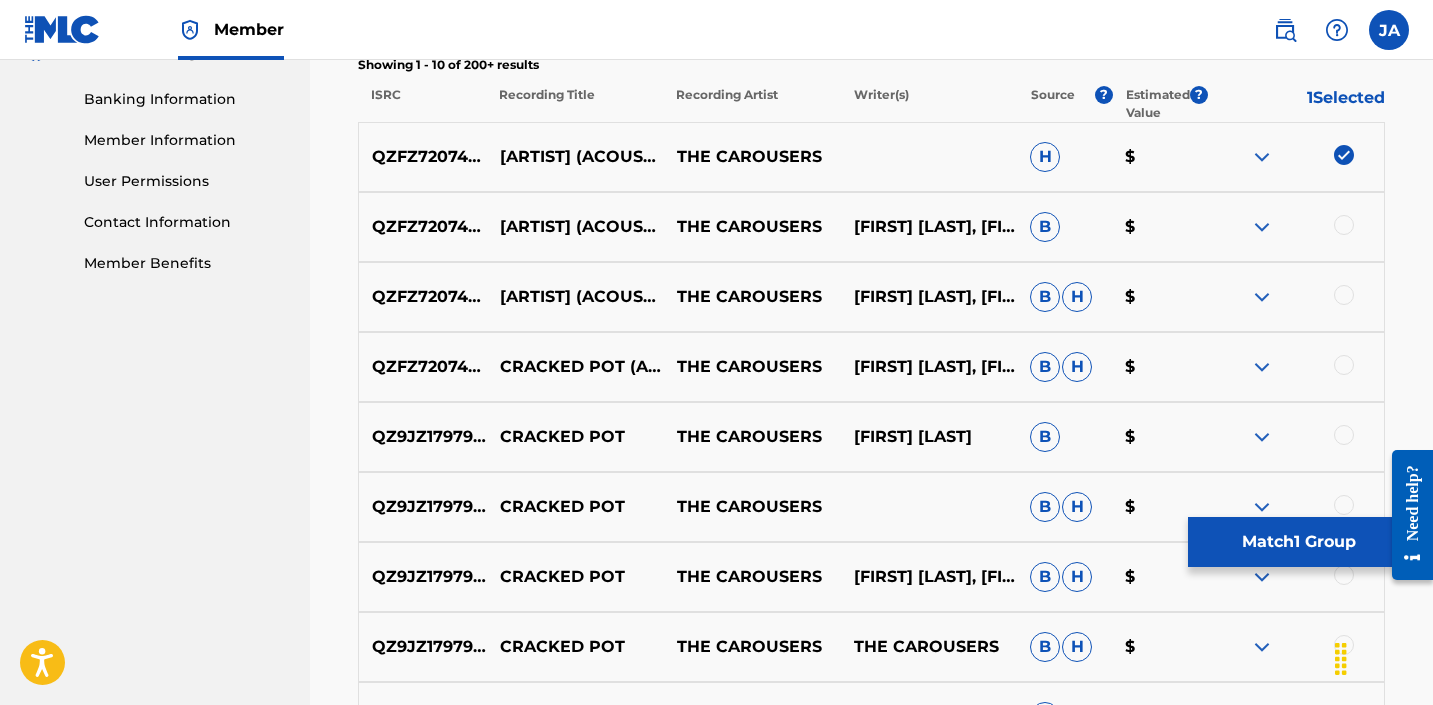 click at bounding box center (1344, 225) 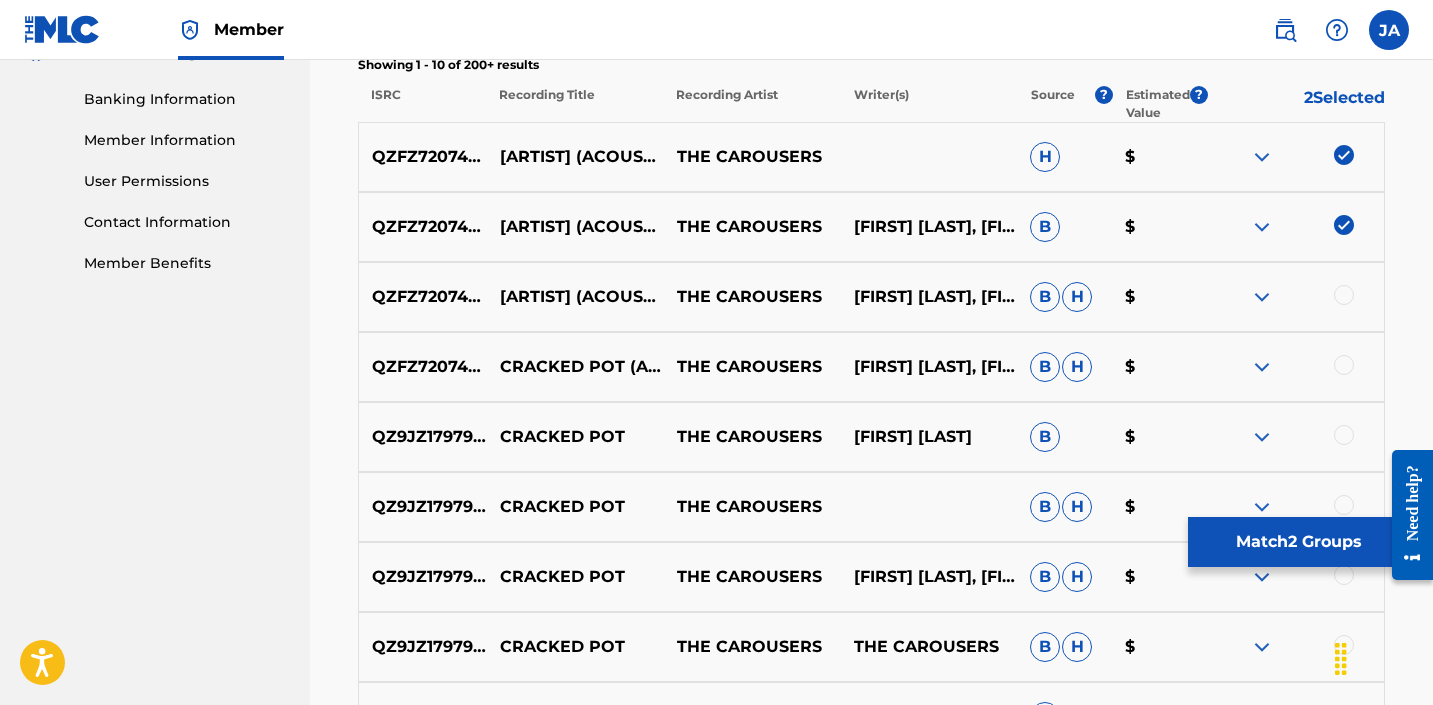 click at bounding box center (1262, 297) 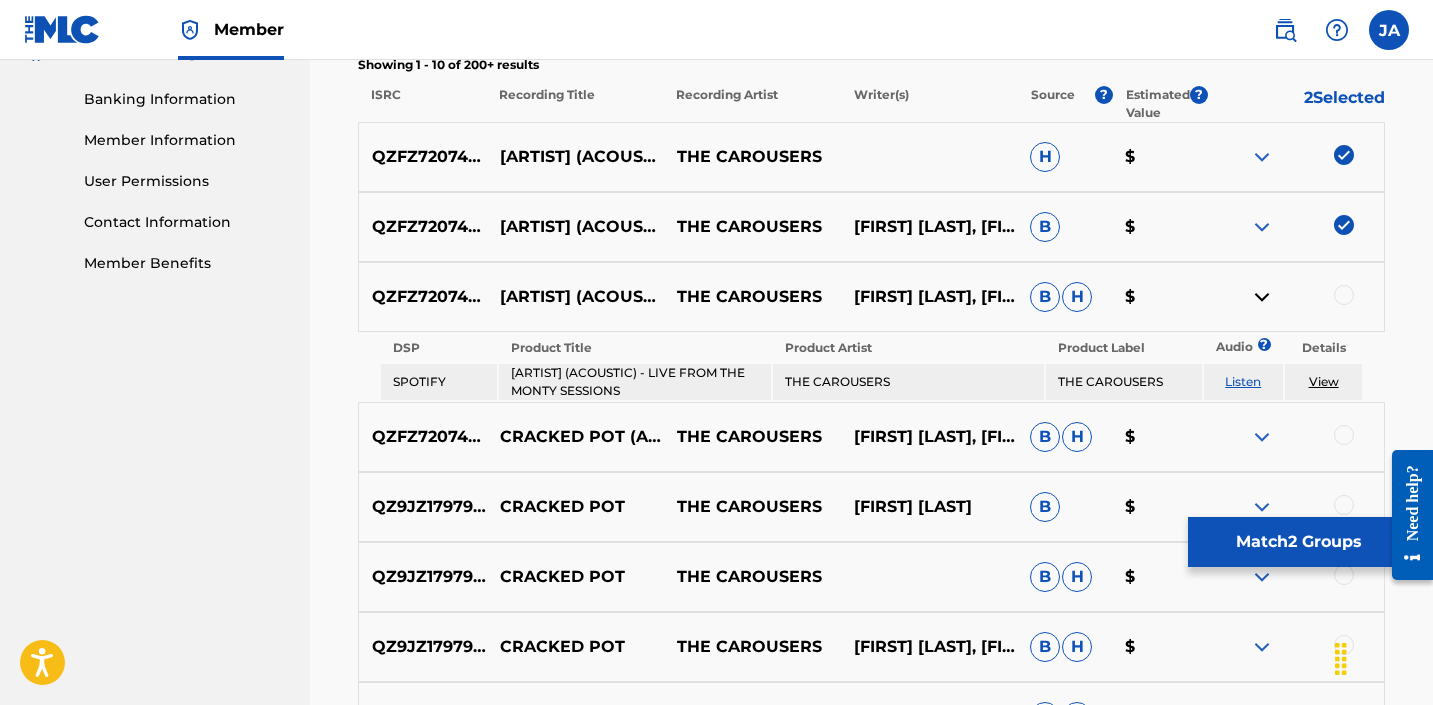 click on "Listen" at bounding box center [1243, 381] 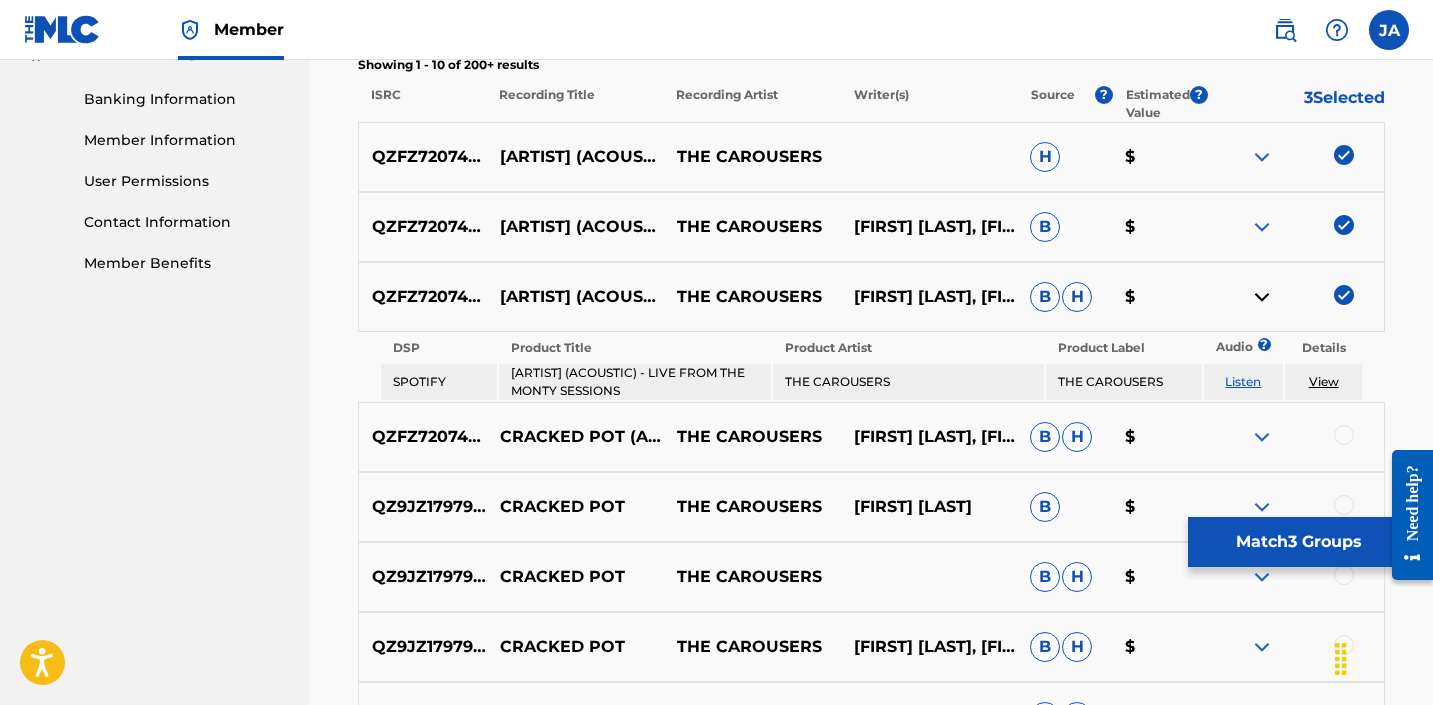 click at bounding box center [1262, 297] 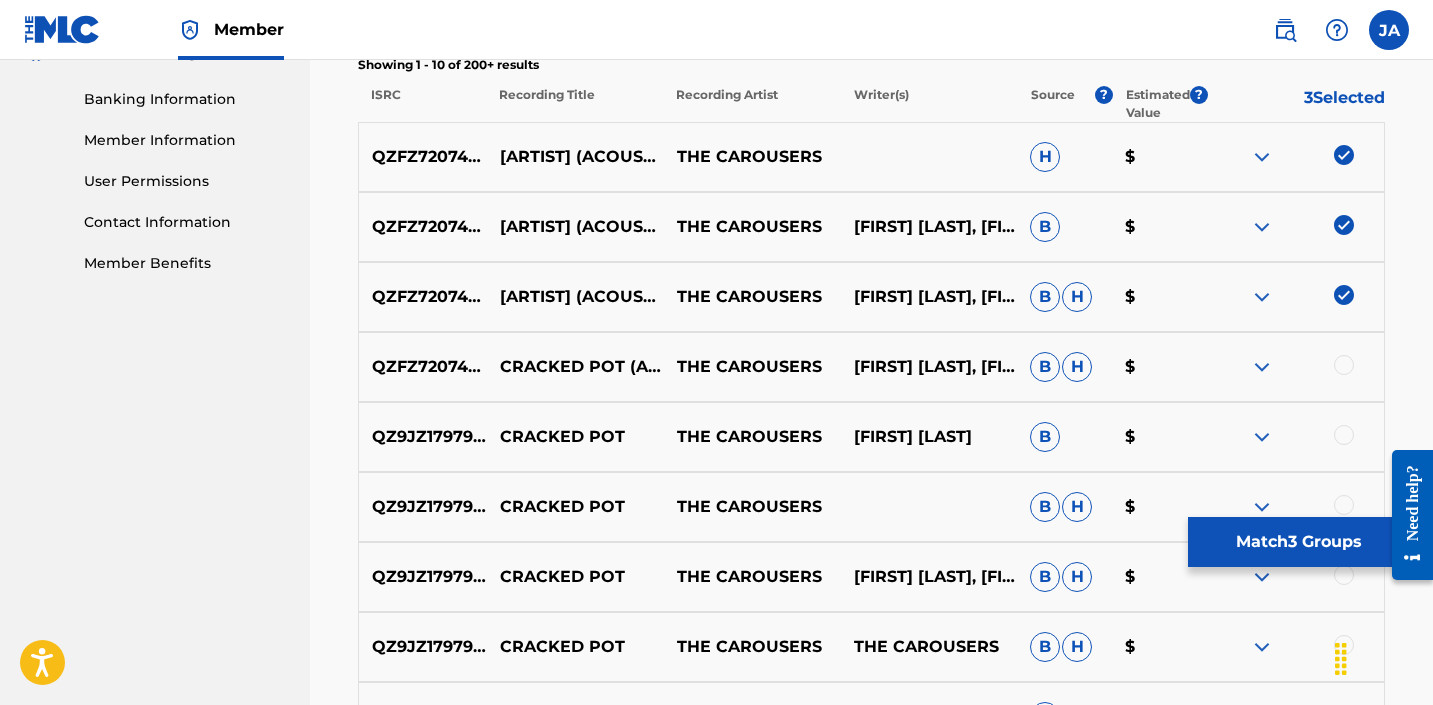 click at bounding box center (1262, 367) 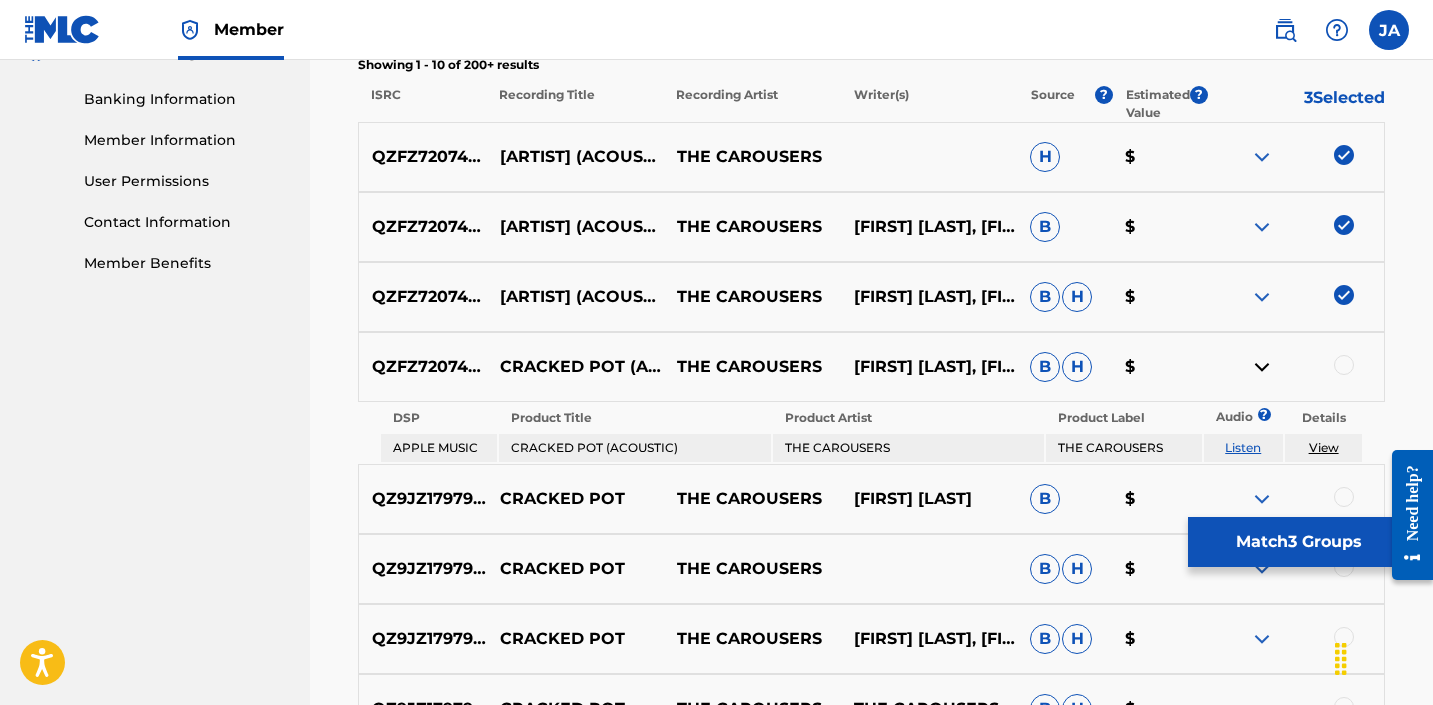 click on "Listen" at bounding box center [1243, 447] 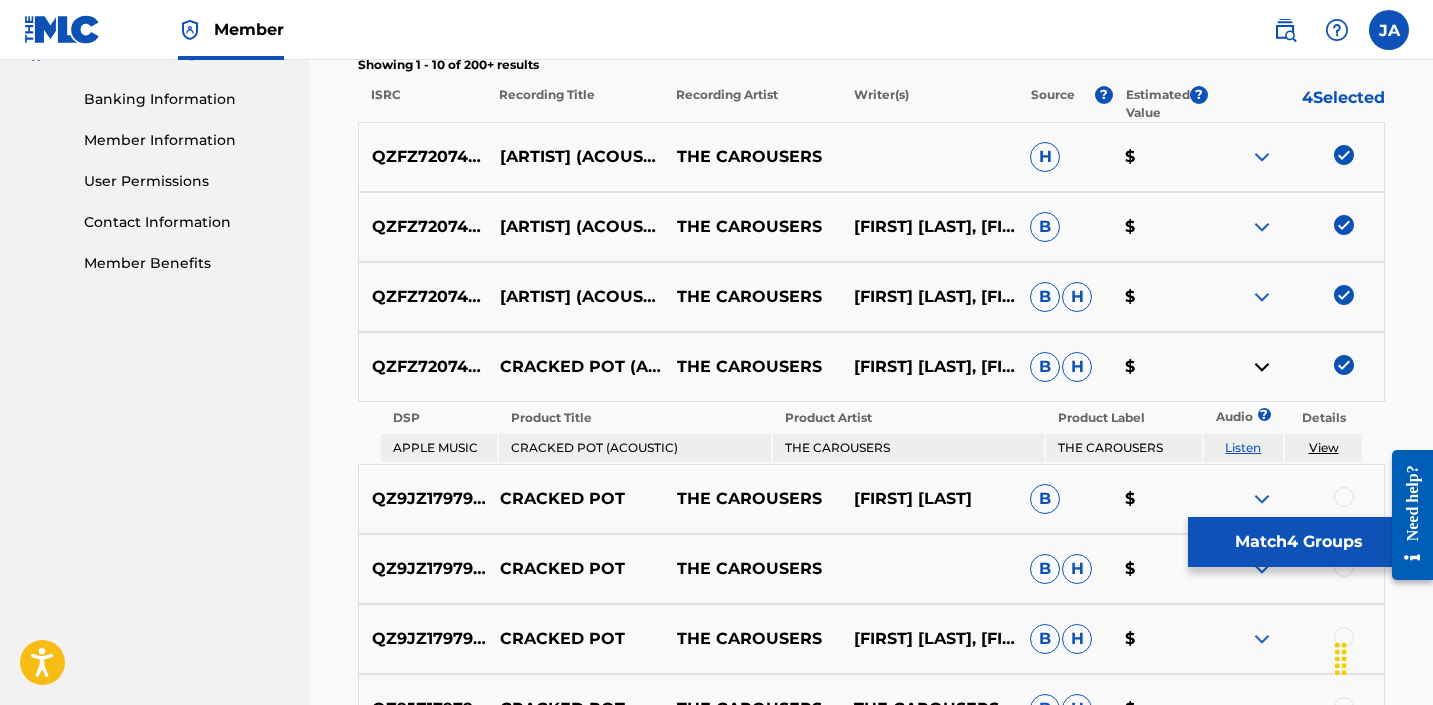 click at bounding box center [1262, 367] 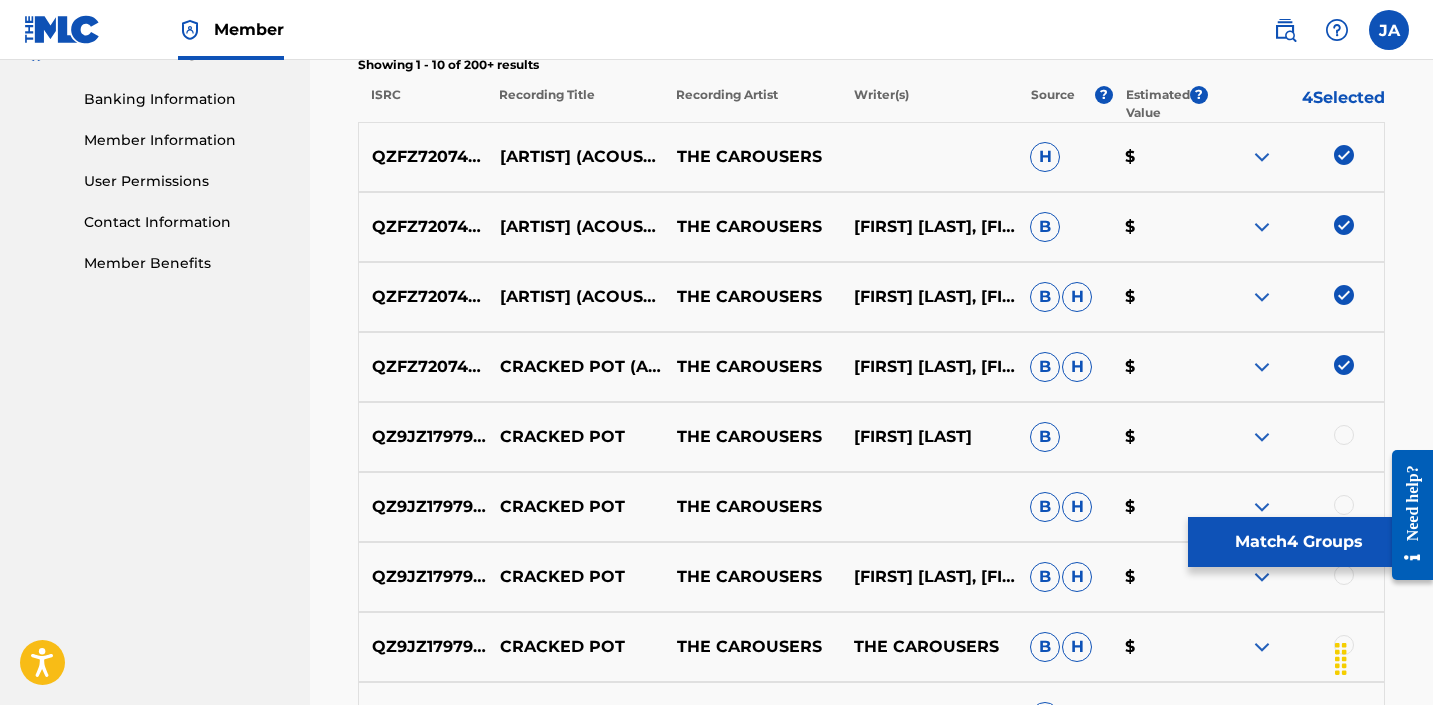 scroll, scrollTop: 1015, scrollLeft: 0, axis: vertical 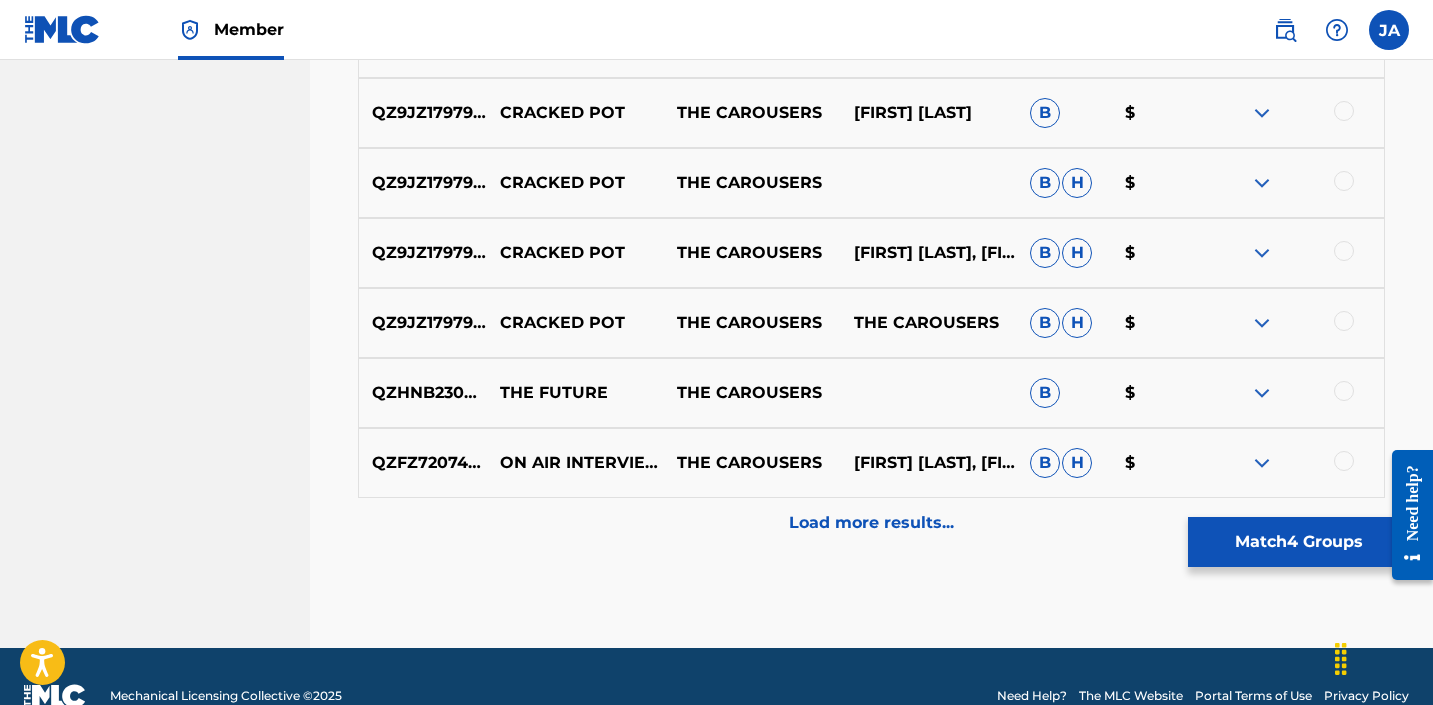 click on "Load more results..." at bounding box center [871, 523] 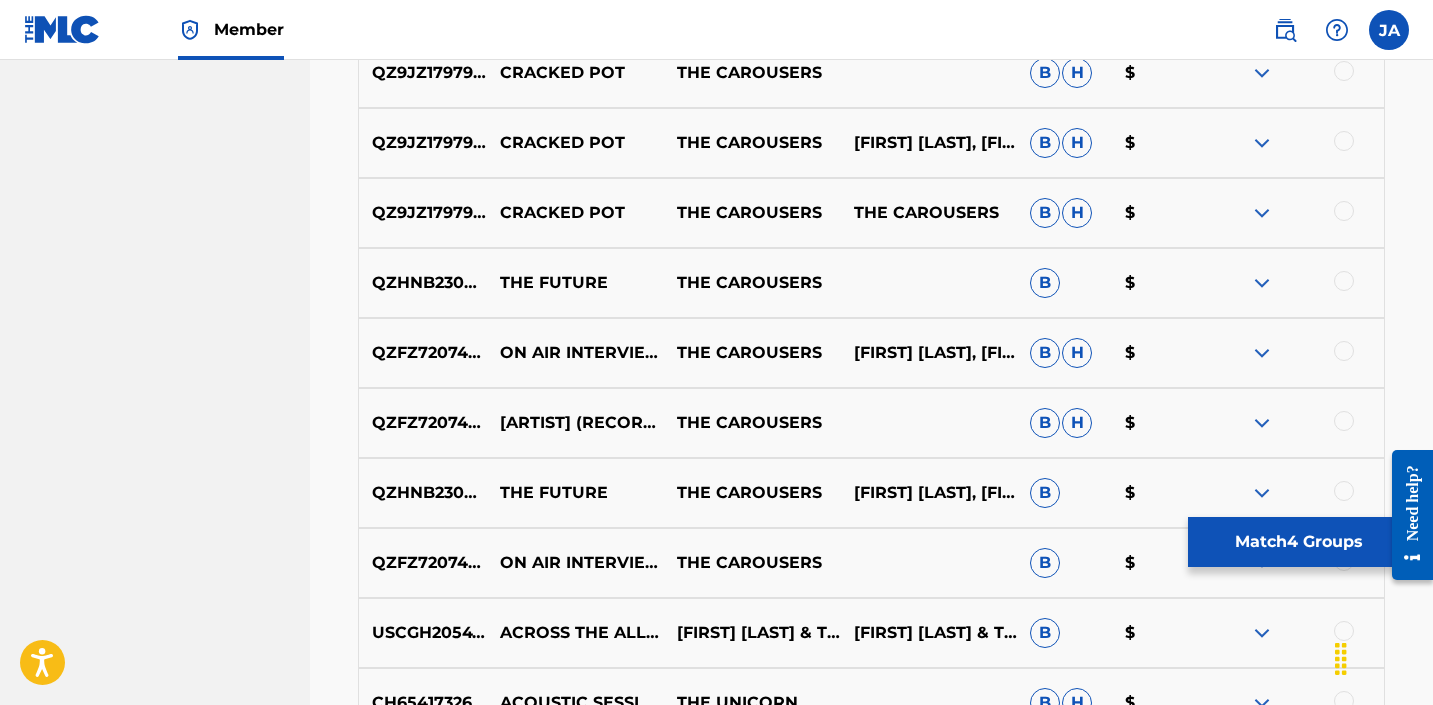 scroll, scrollTop: 994, scrollLeft: 0, axis: vertical 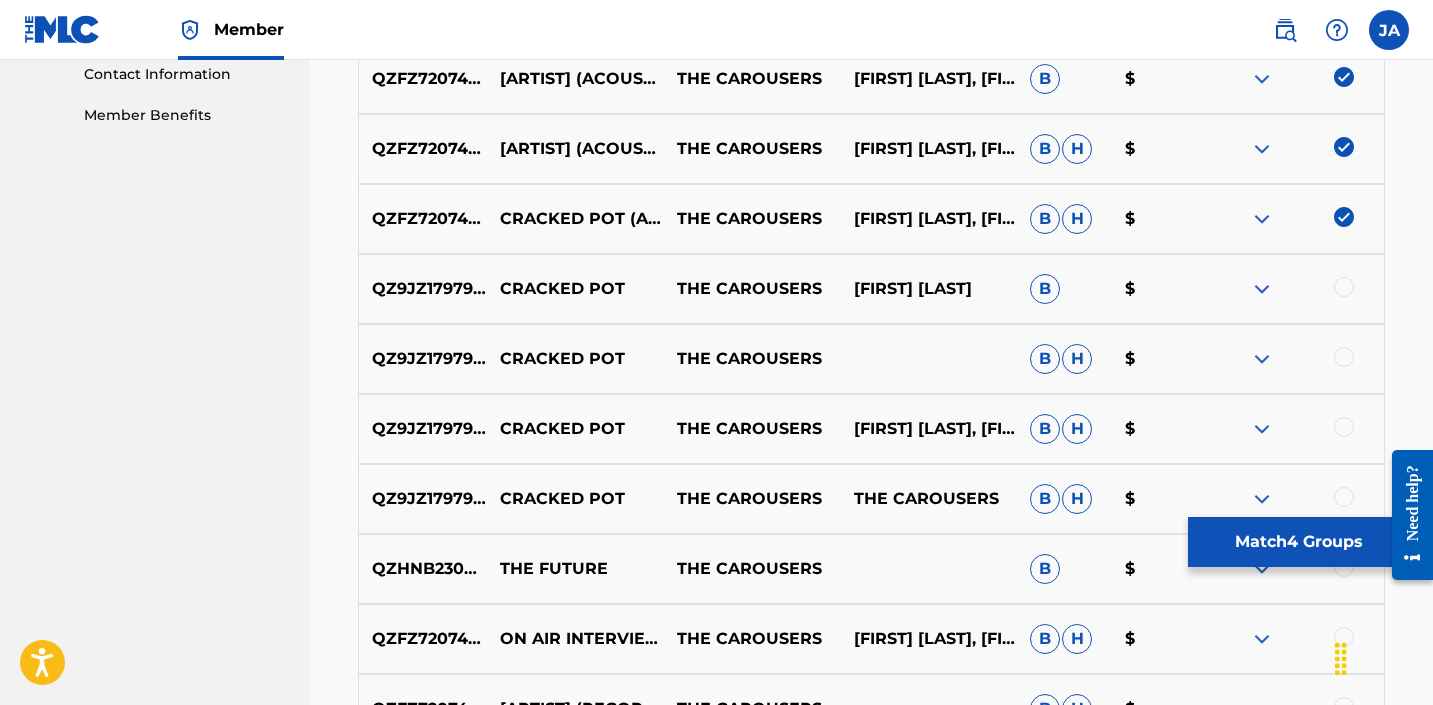click at bounding box center [1262, 289] 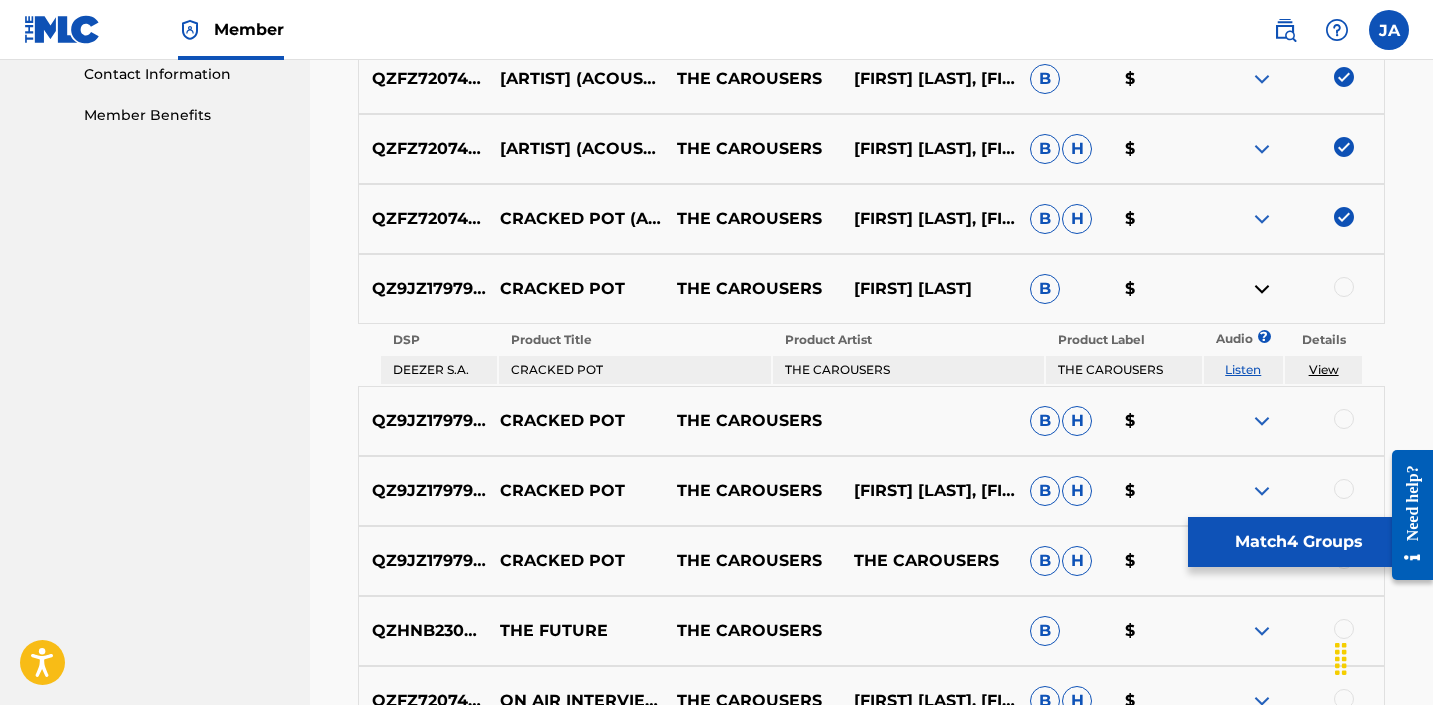 click on "Listen" at bounding box center (1243, 369) 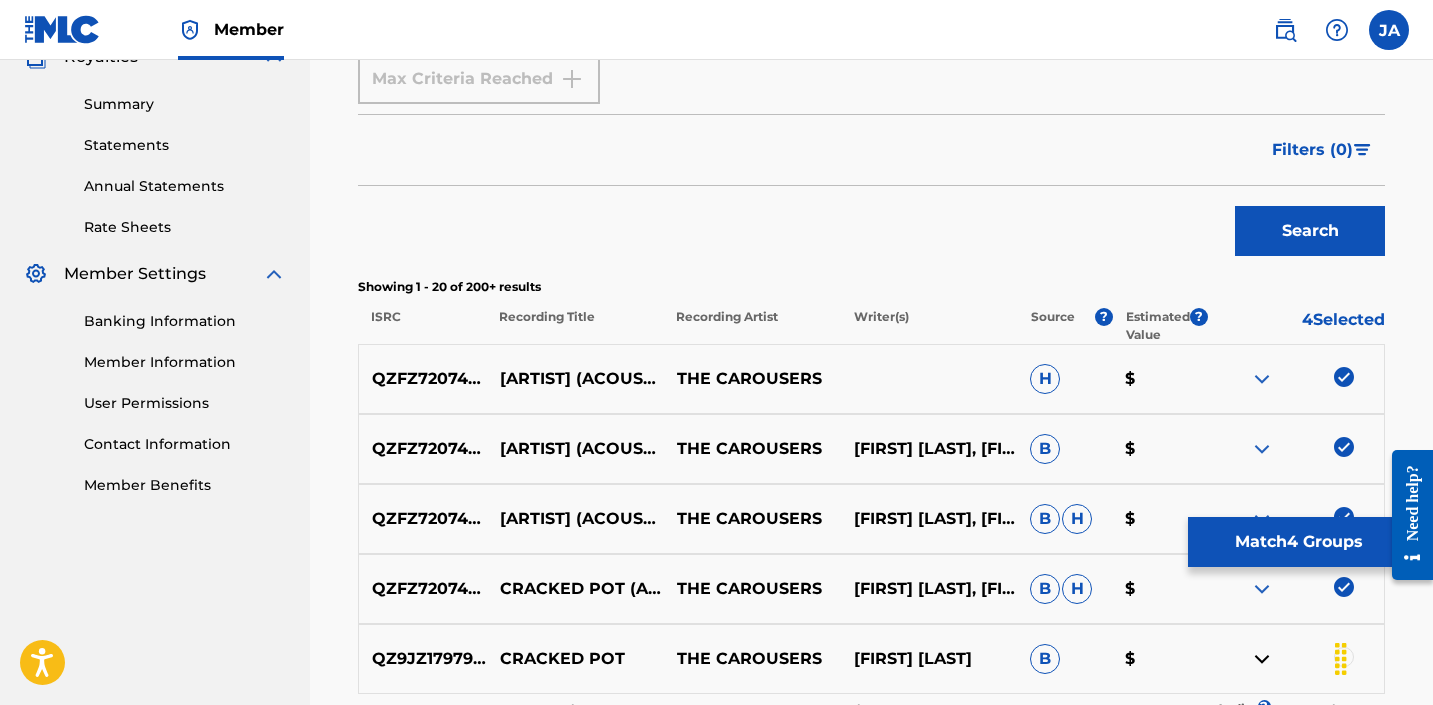 scroll, scrollTop: 625, scrollLeft: 0, axis: vertical 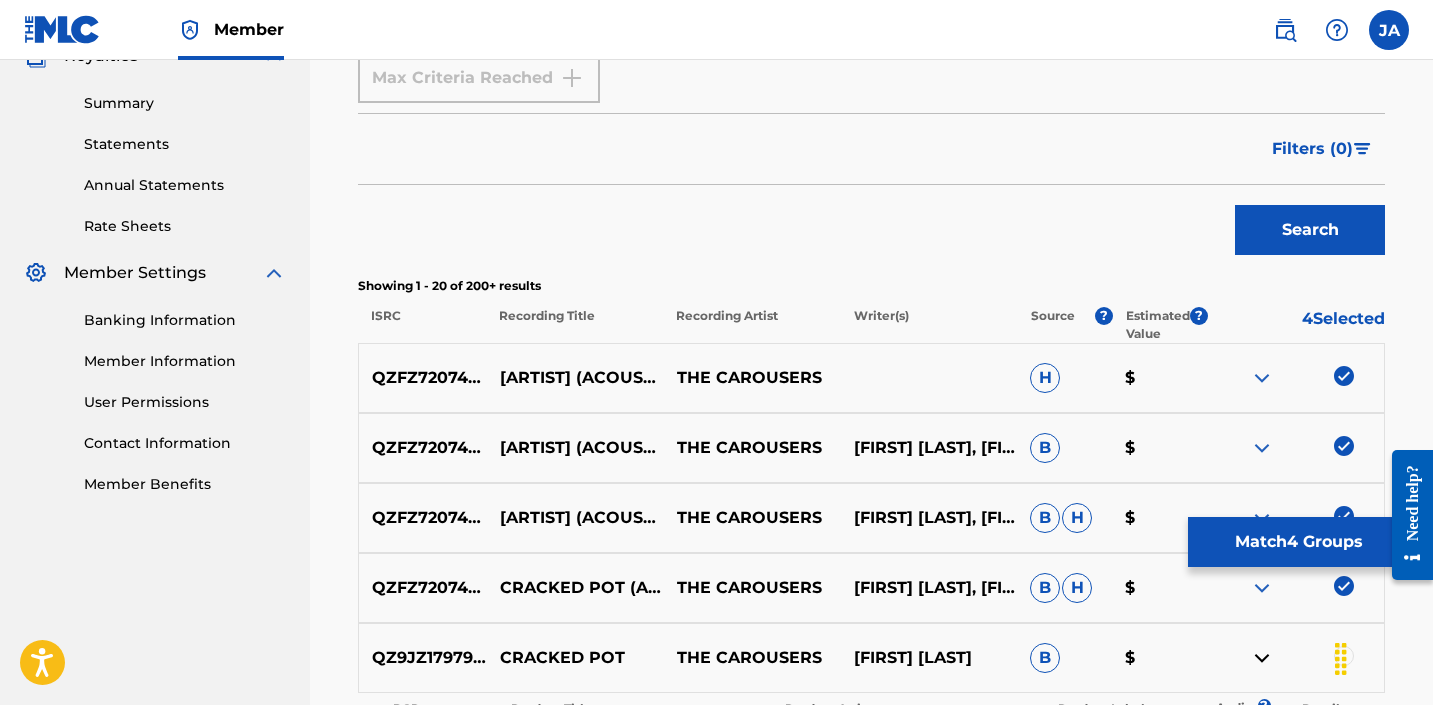 click on "Match  4 Groups" at bounding box center [1298, 542] 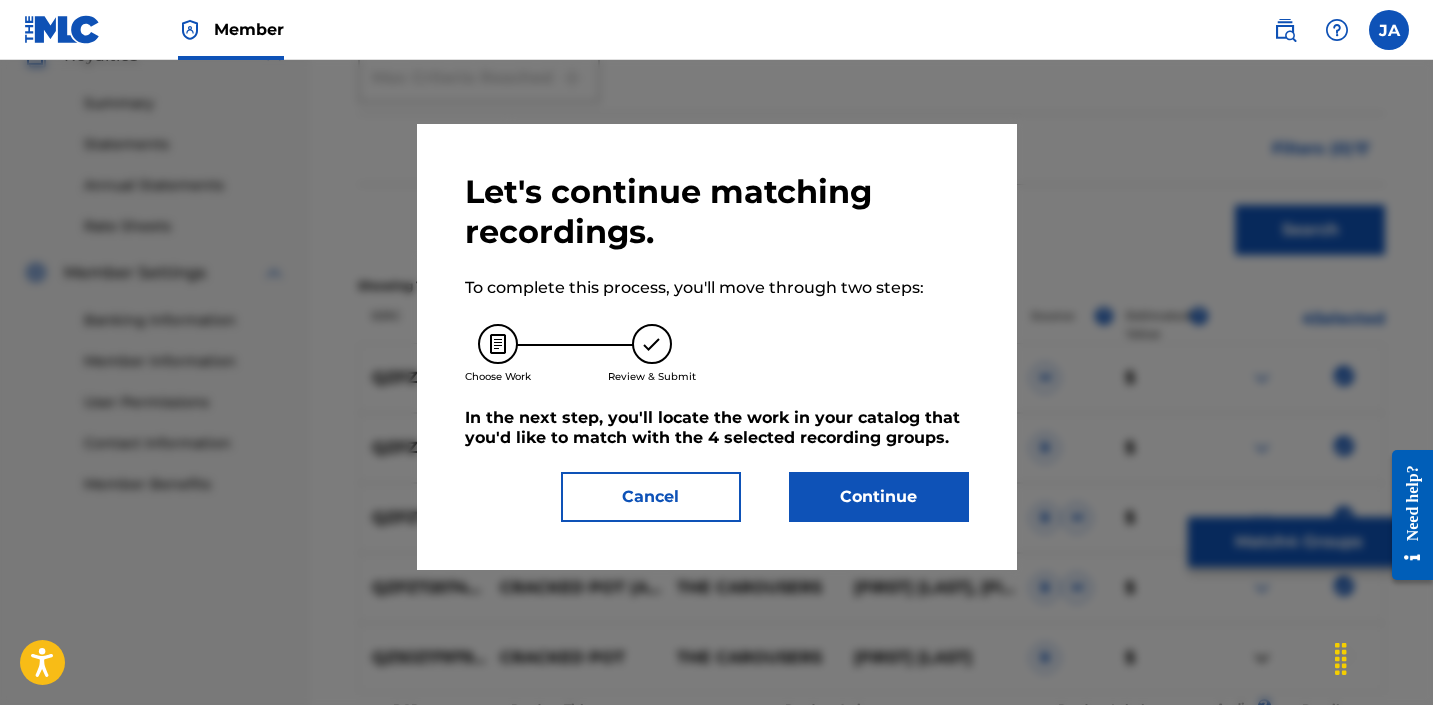 click on "Continue" at bounding box center [879, 497] 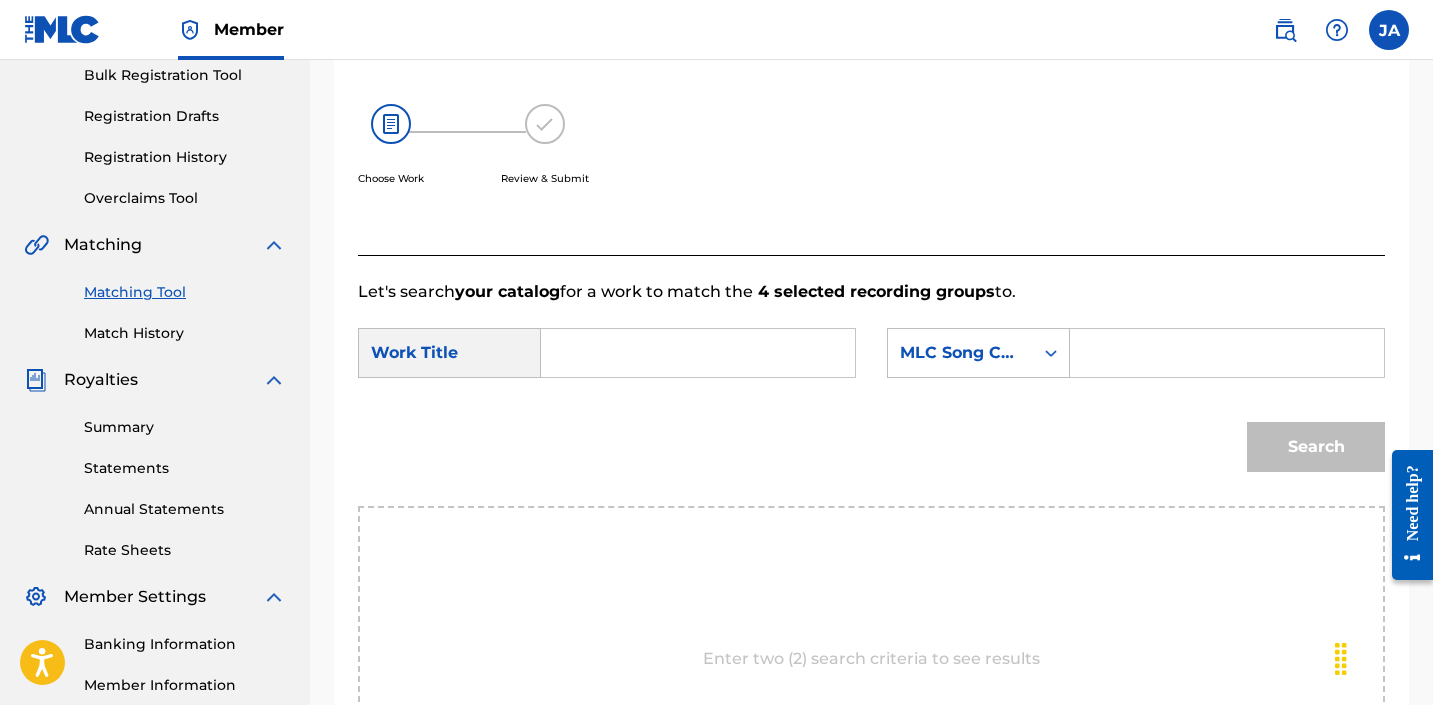 scroll, scrollTop: 255, scrollLeft: 0, axis: vertical 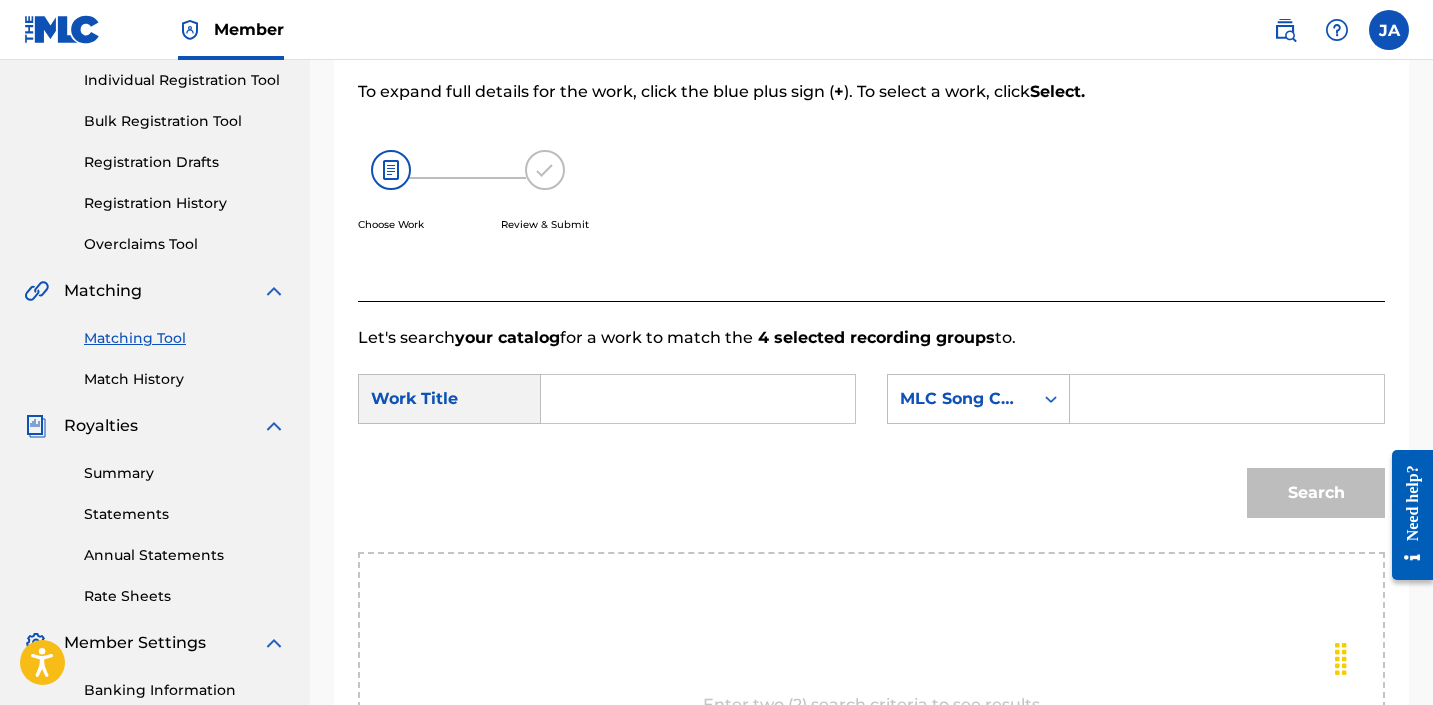 click at bounding box center [698, 399] 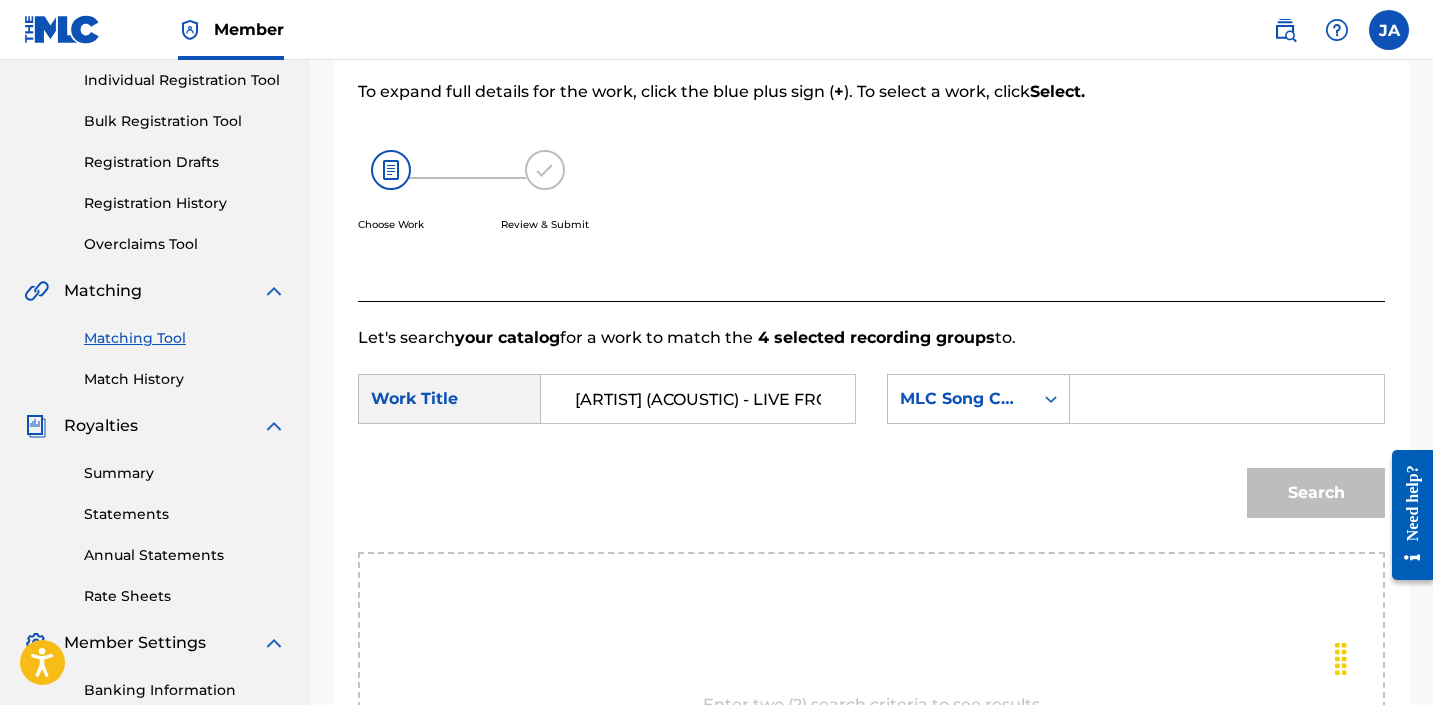scroll, scrollTop: 0, scrollLeft: 267, axis: horizontal 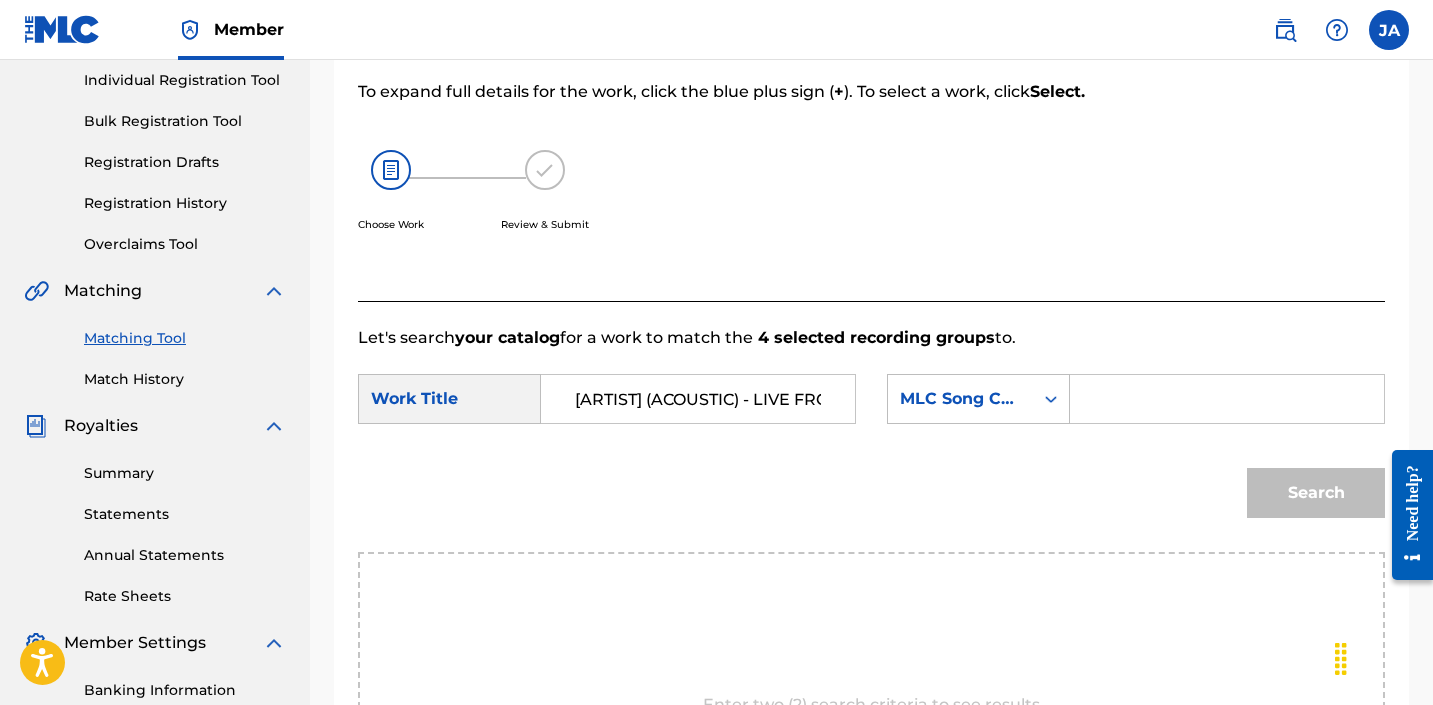 click at bounding box center [1227, 399] 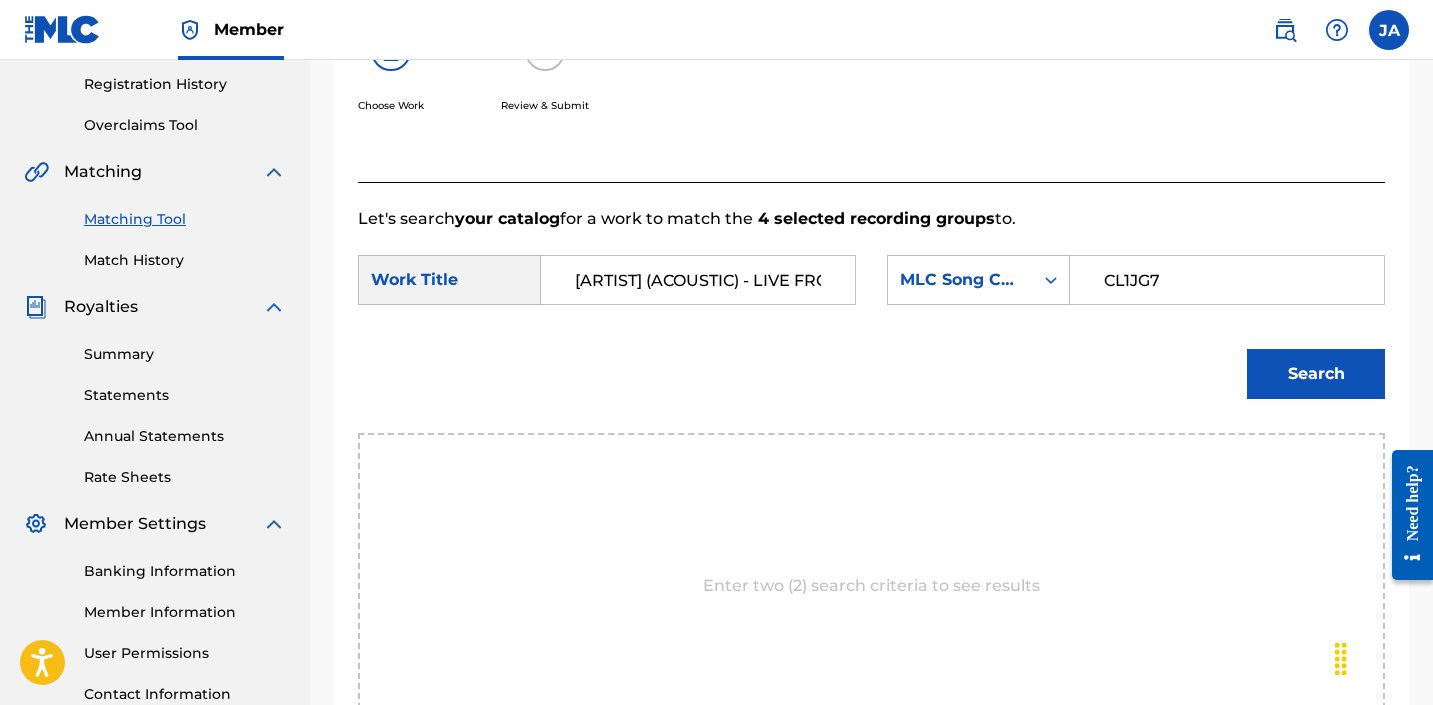scroll, scrollTop: 400, scrollLeft: 0, axis: vertical 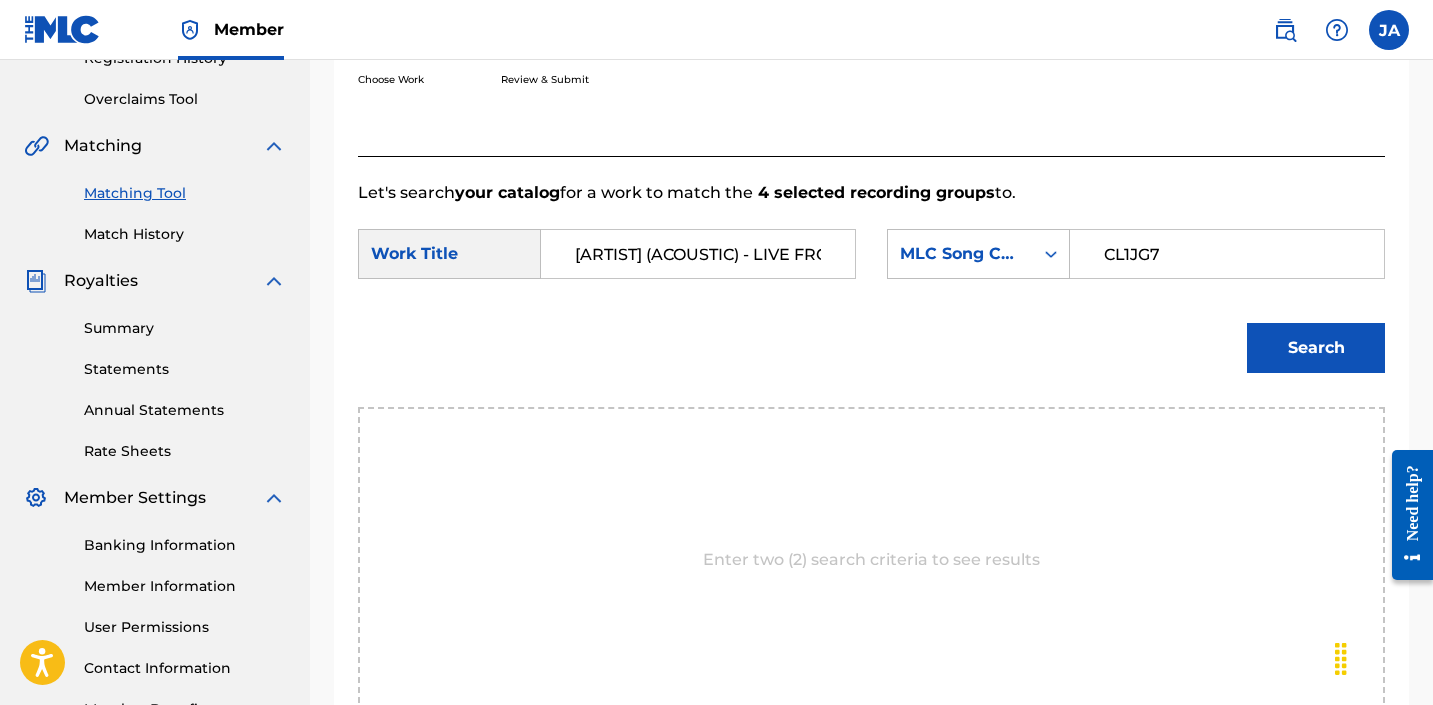 type on "CL1JG7" 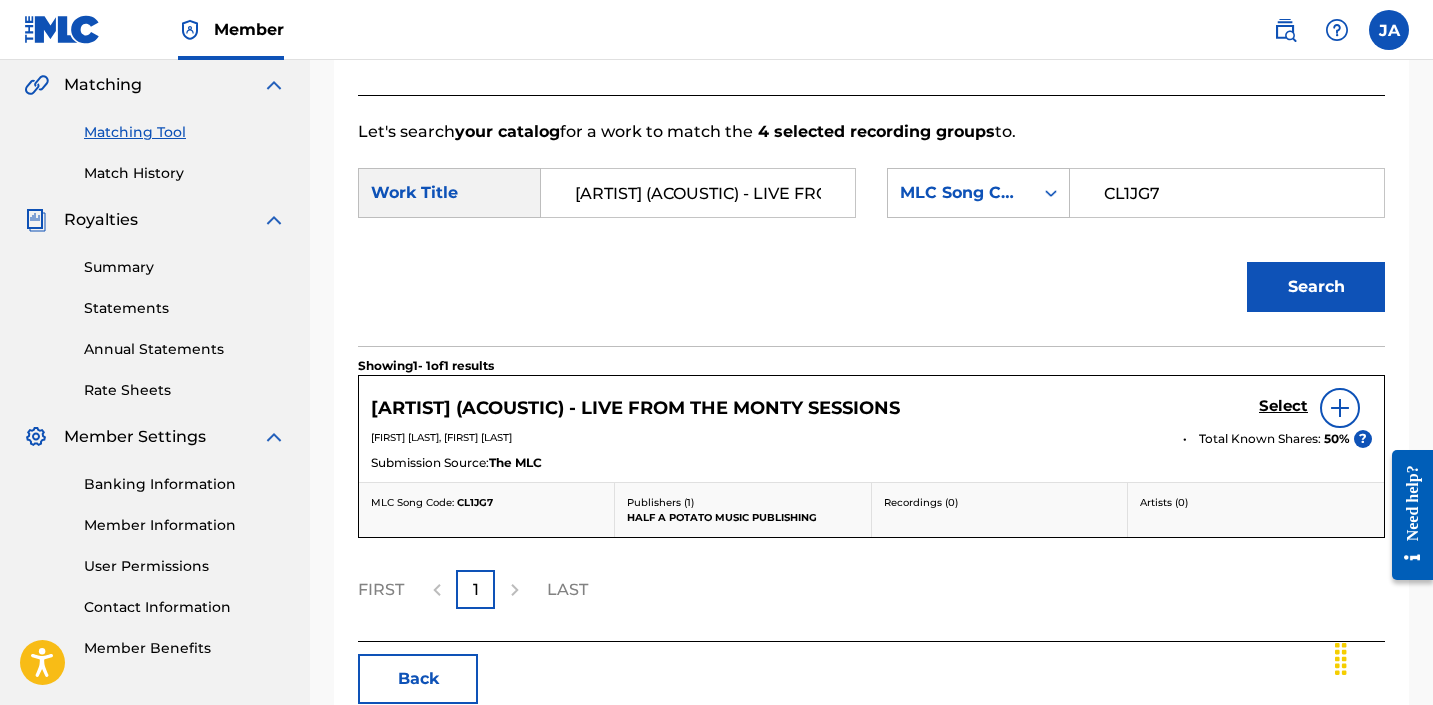 scroll, scrollTop: 531, scrollLeft: 0, axis: vertical 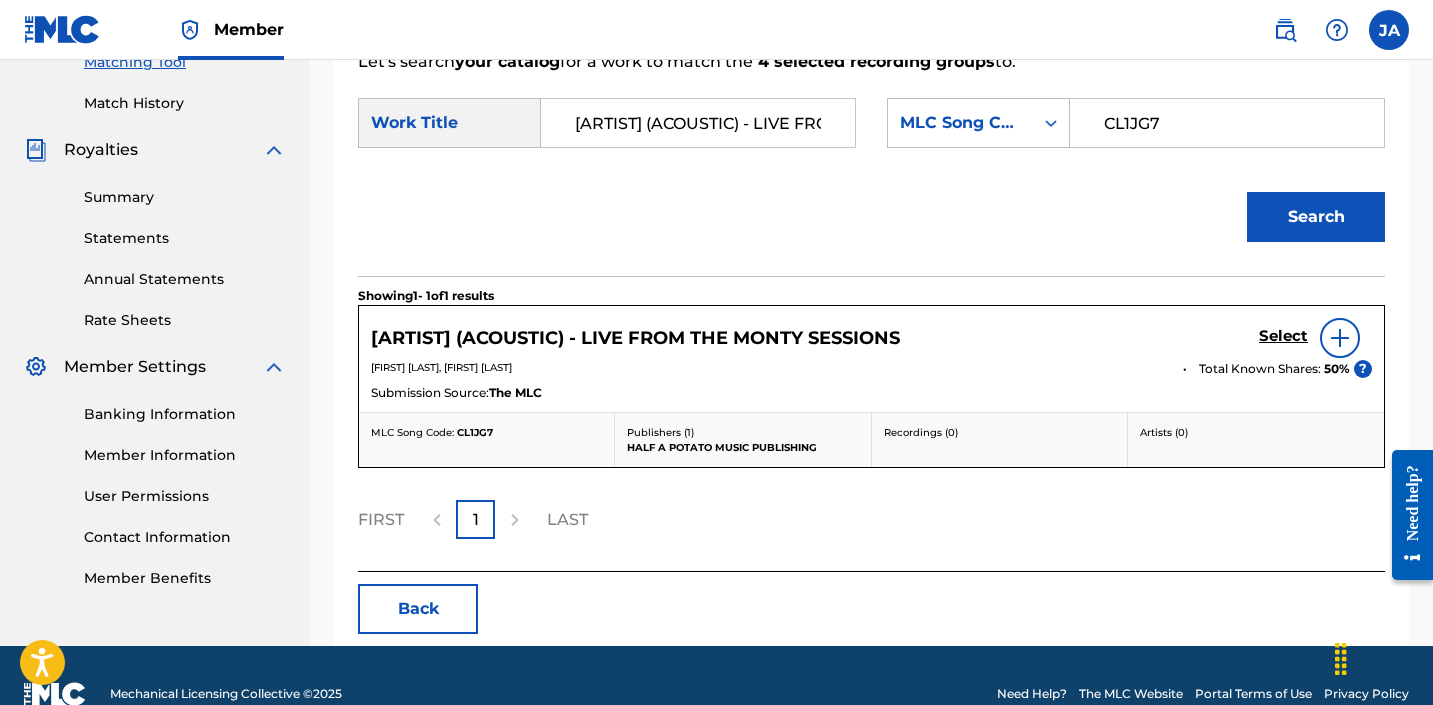 click at bounding box center [1340, 338] 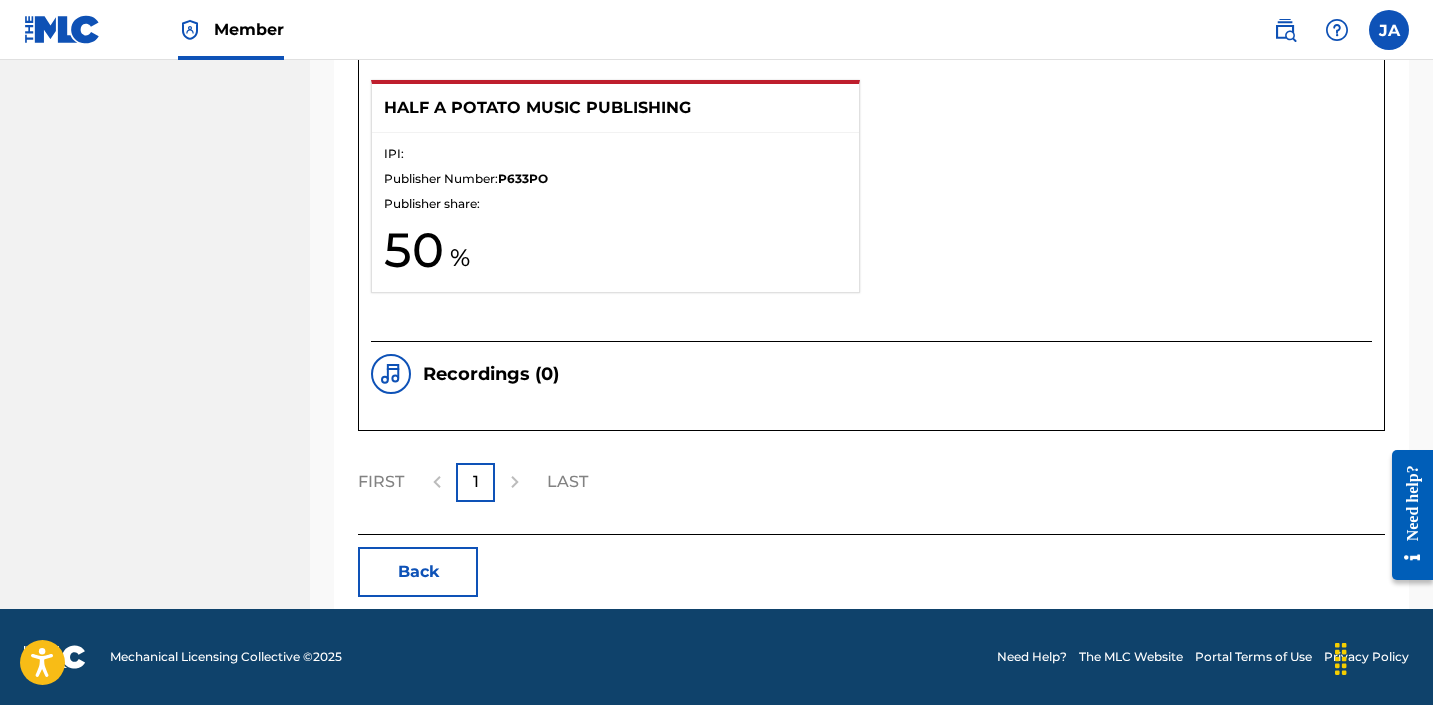 scroll, scrollTop: 592, scrollLeft: 0, axis: vertical 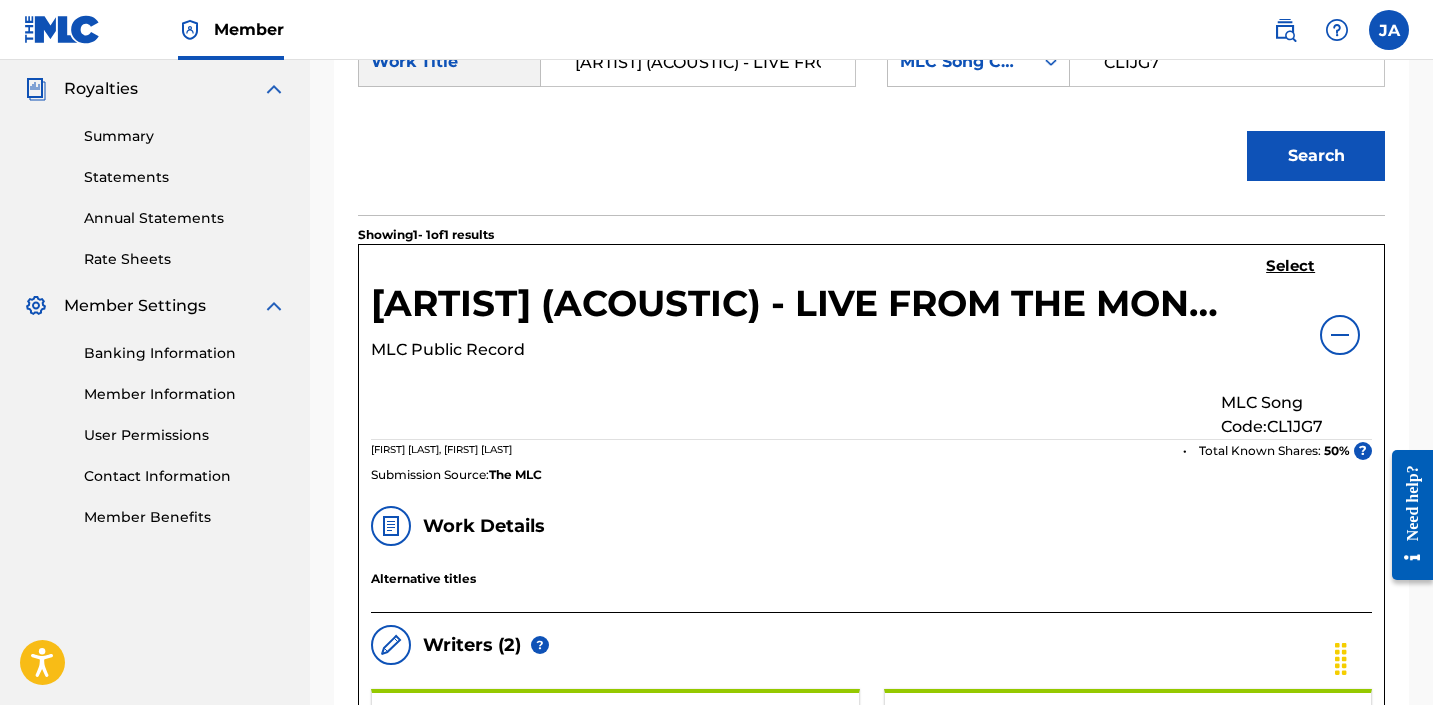 click on "Select" at bounding box center [1290, 266] 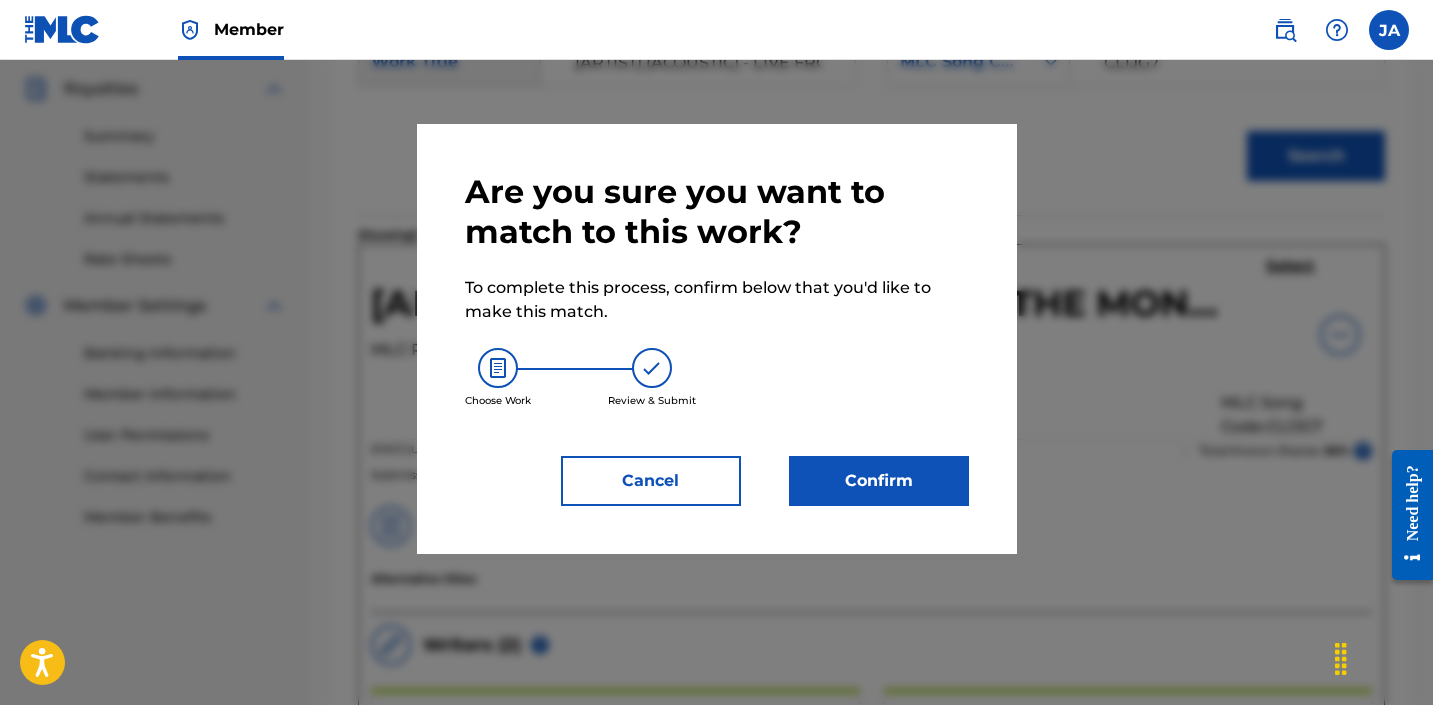 click on "Confirm" at bounding box center (879, 481) 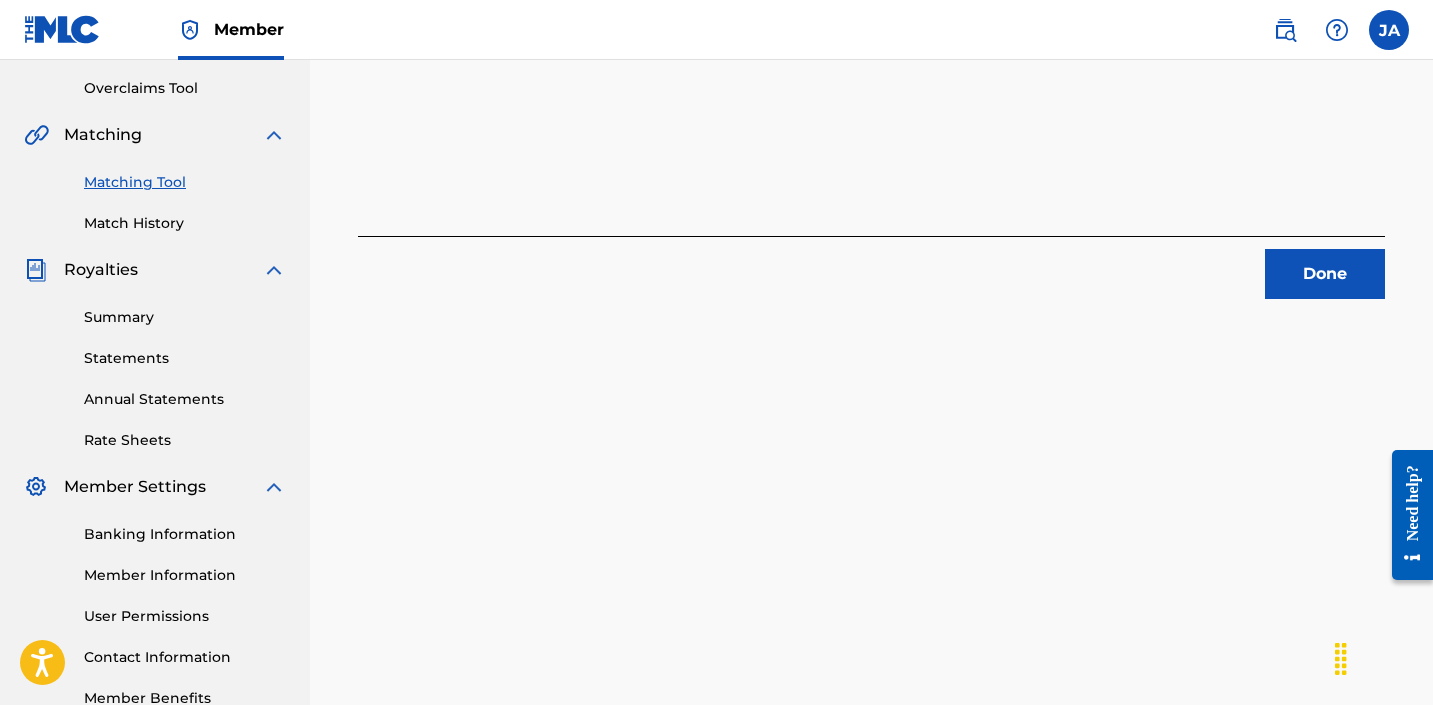 scroll, scrollTop: 359, scrollLeft: 0, axis: vertical 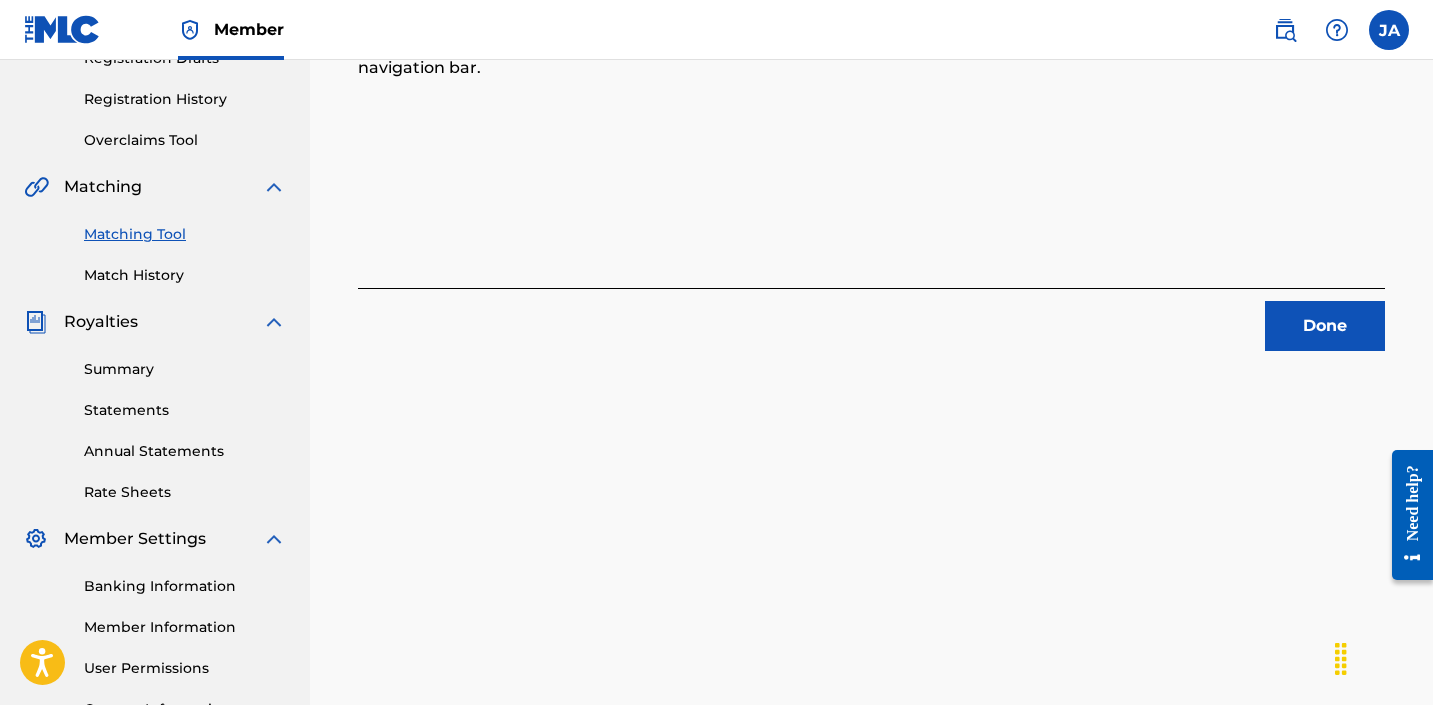 click on "Done" at bounding box center [1325, 326] 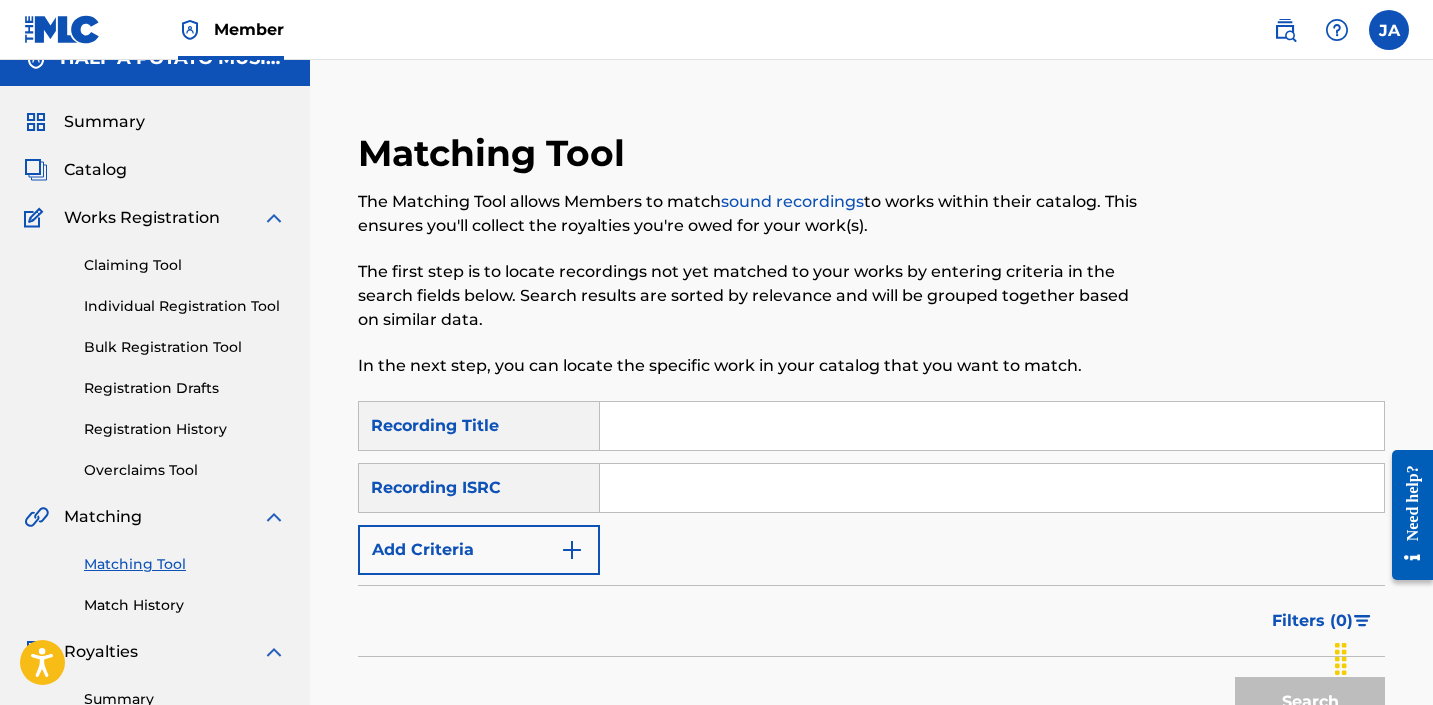 scroll, scrollTop: 1, scrollLeft: 0, axis: vertical 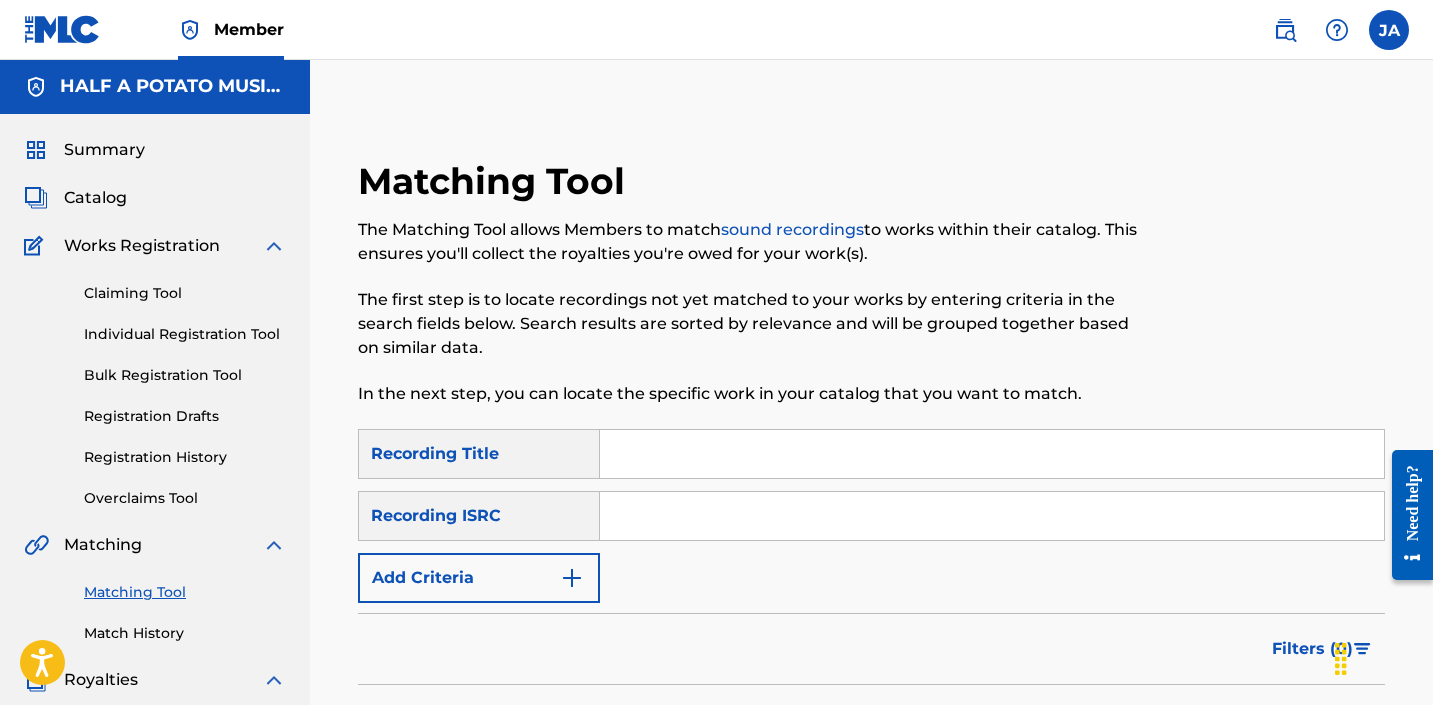 click on "Match History" at bounding box center [185, 633] 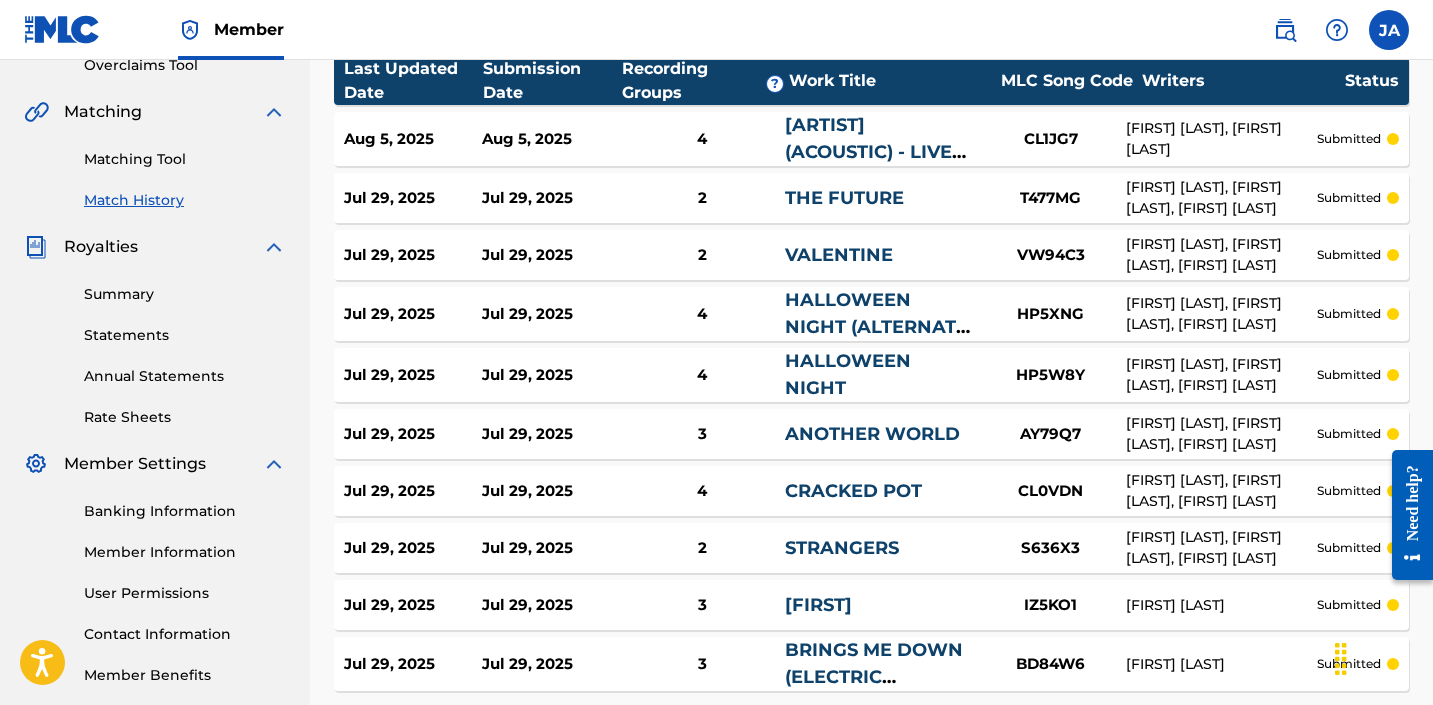 scroll, scrollTop: 587, scrollLeft: 0, axis: vertical 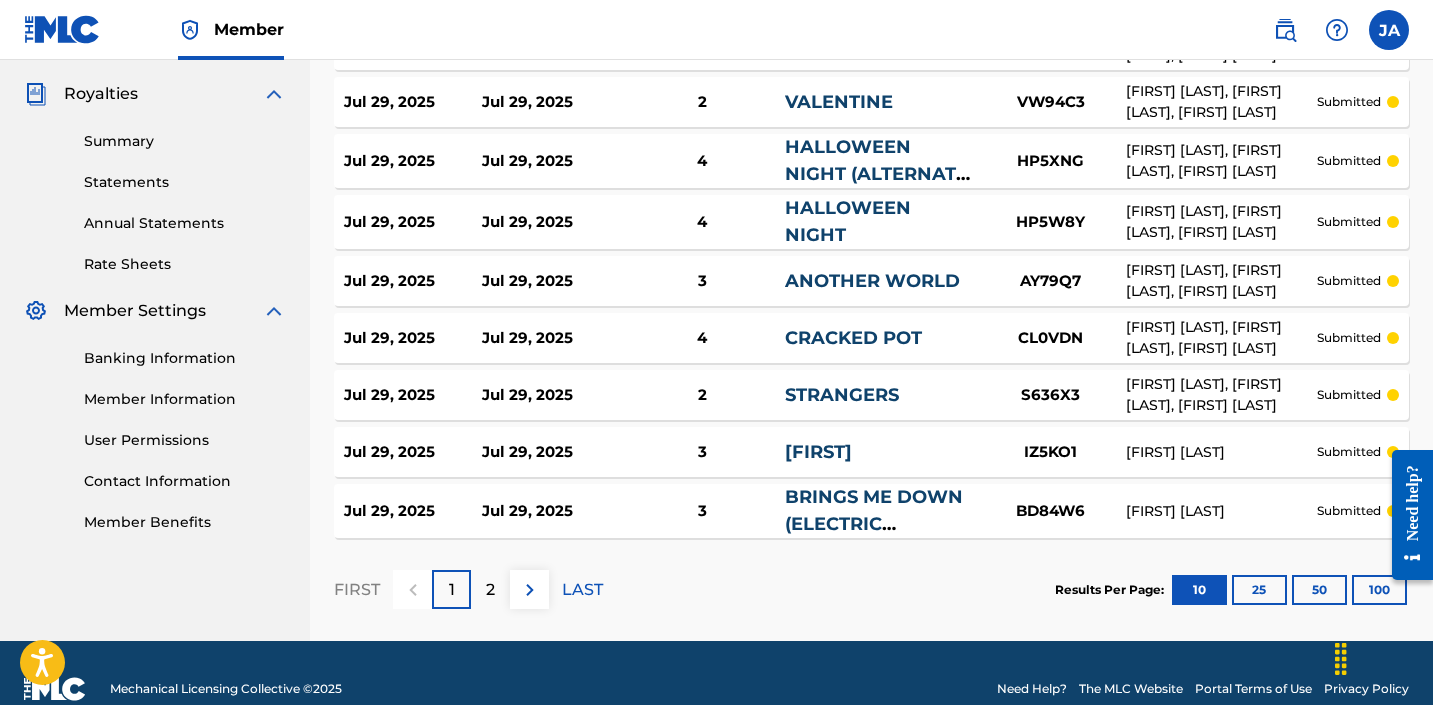 click on "2" at bounding box center [490, 590] 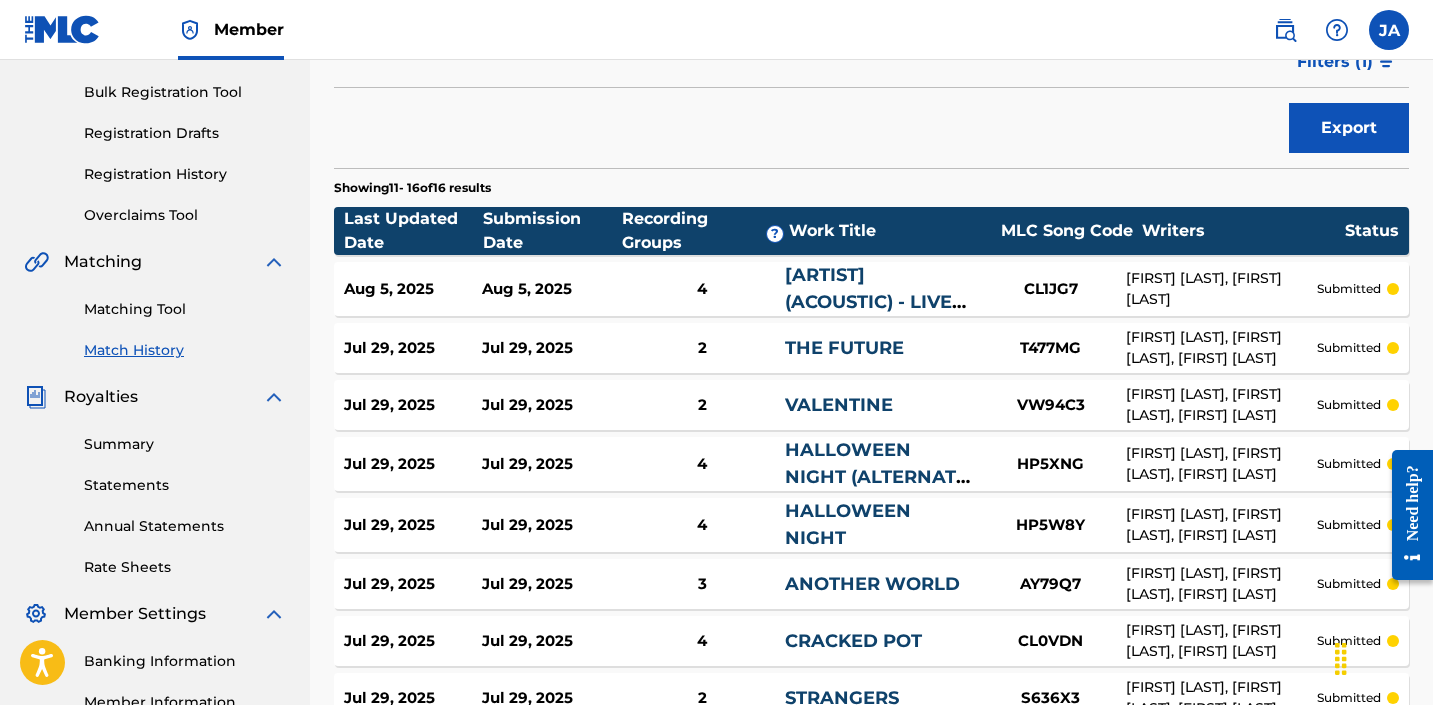 scroll, scrollTop: 561, scrollLeft: 0, axis: vertical 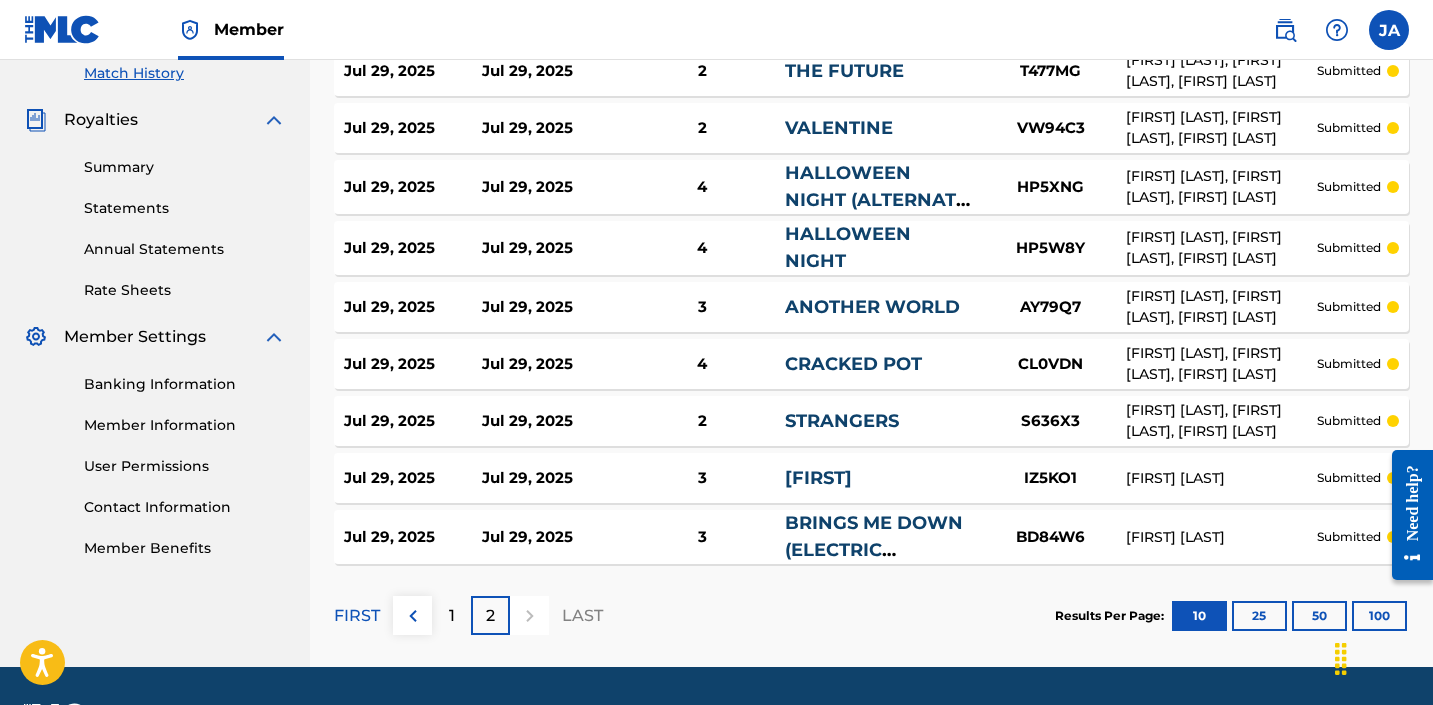 click on "1" at bounding box center [451, 615] 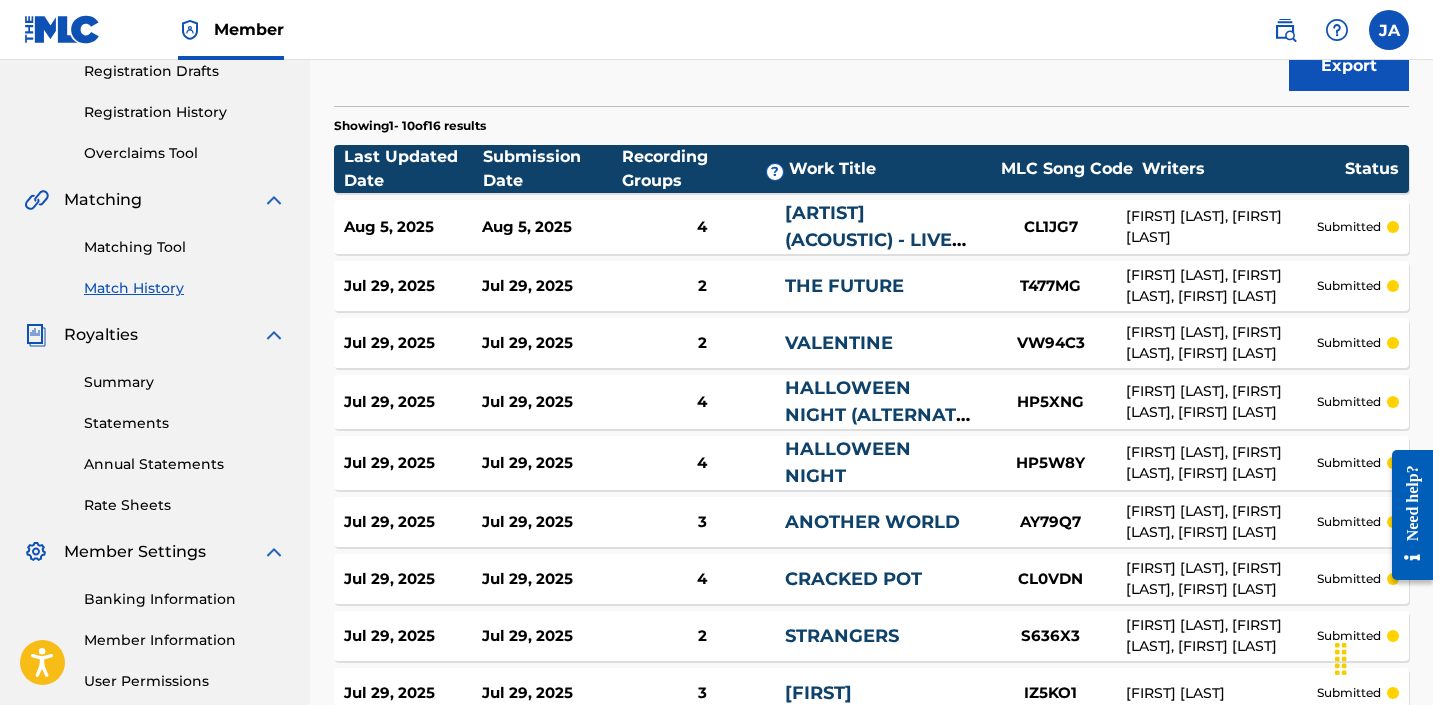 scroll, scrollTop: 547, scrollLeft: 0, axis: vertical 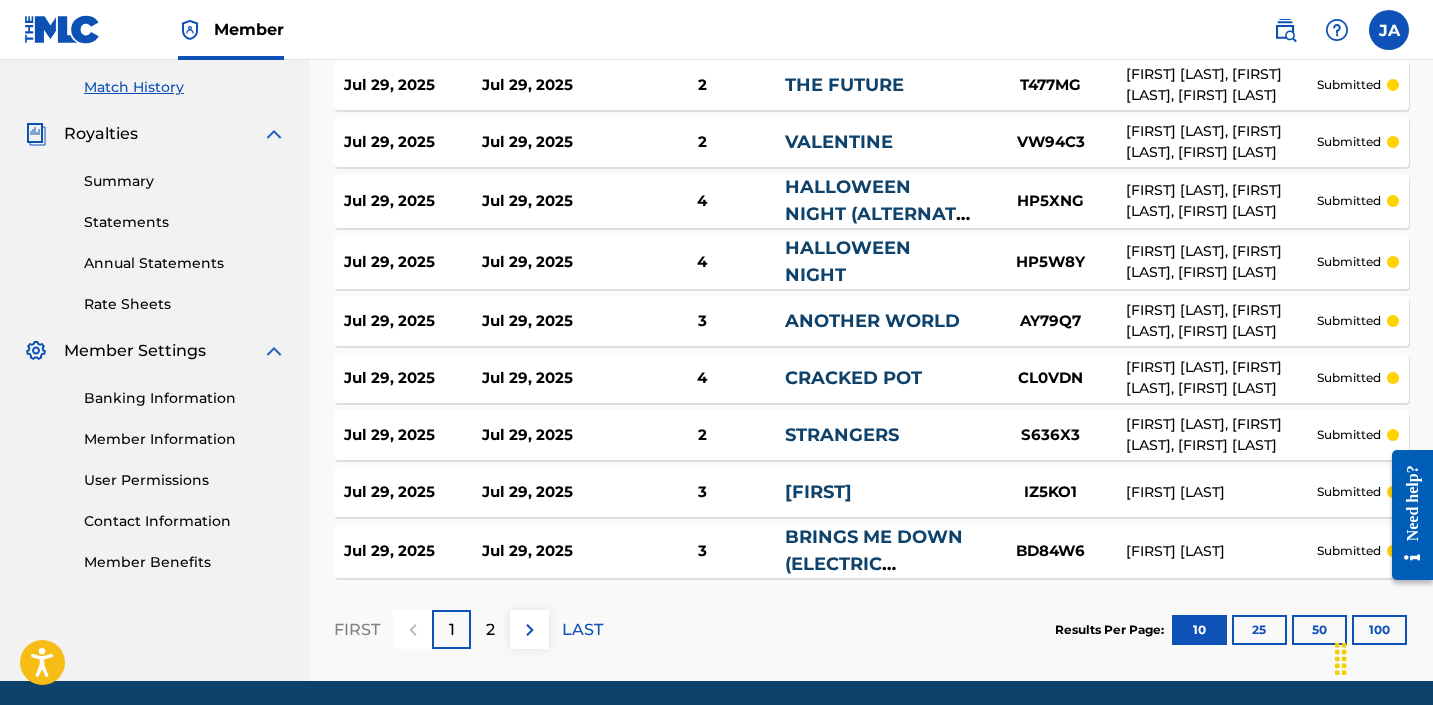 click on "2" at bounding box center (490, 629) 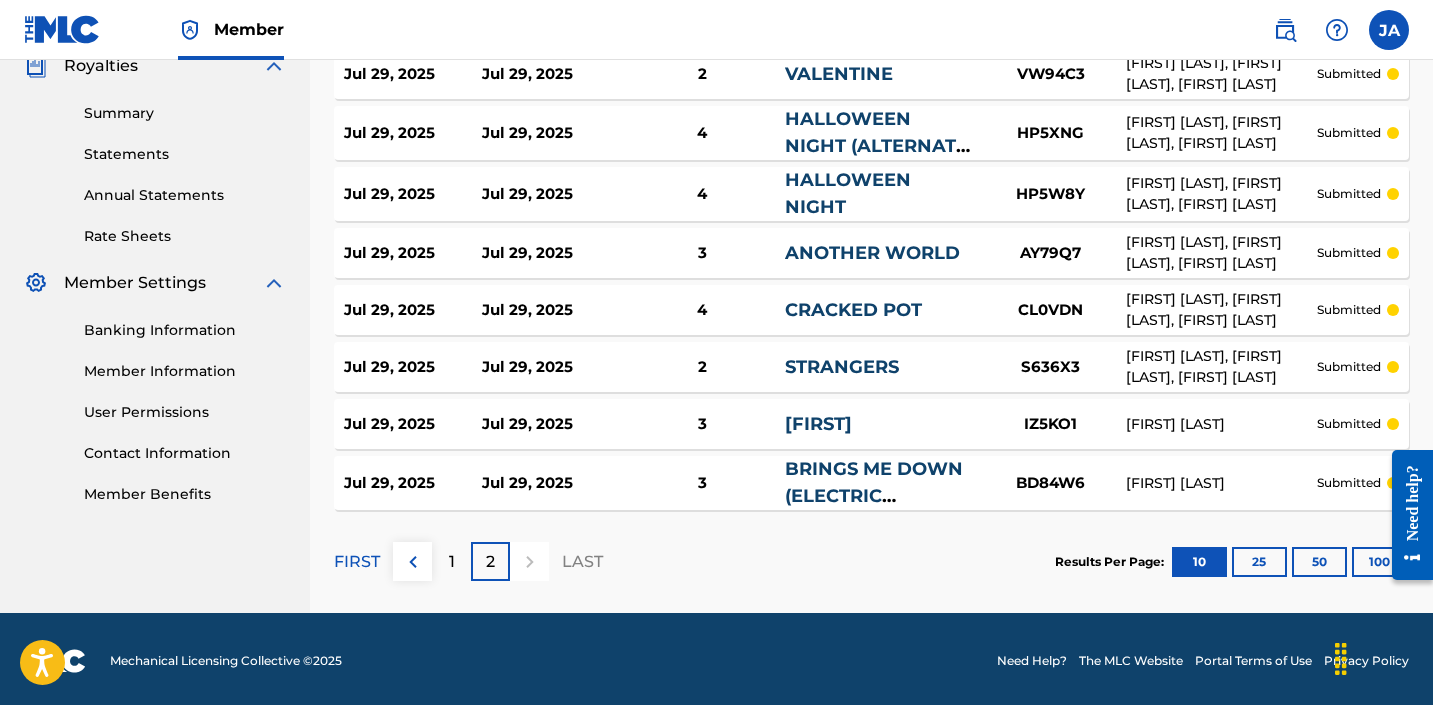 scroll, scrollTop: 120, scrollLeft: 0, axis: vertical 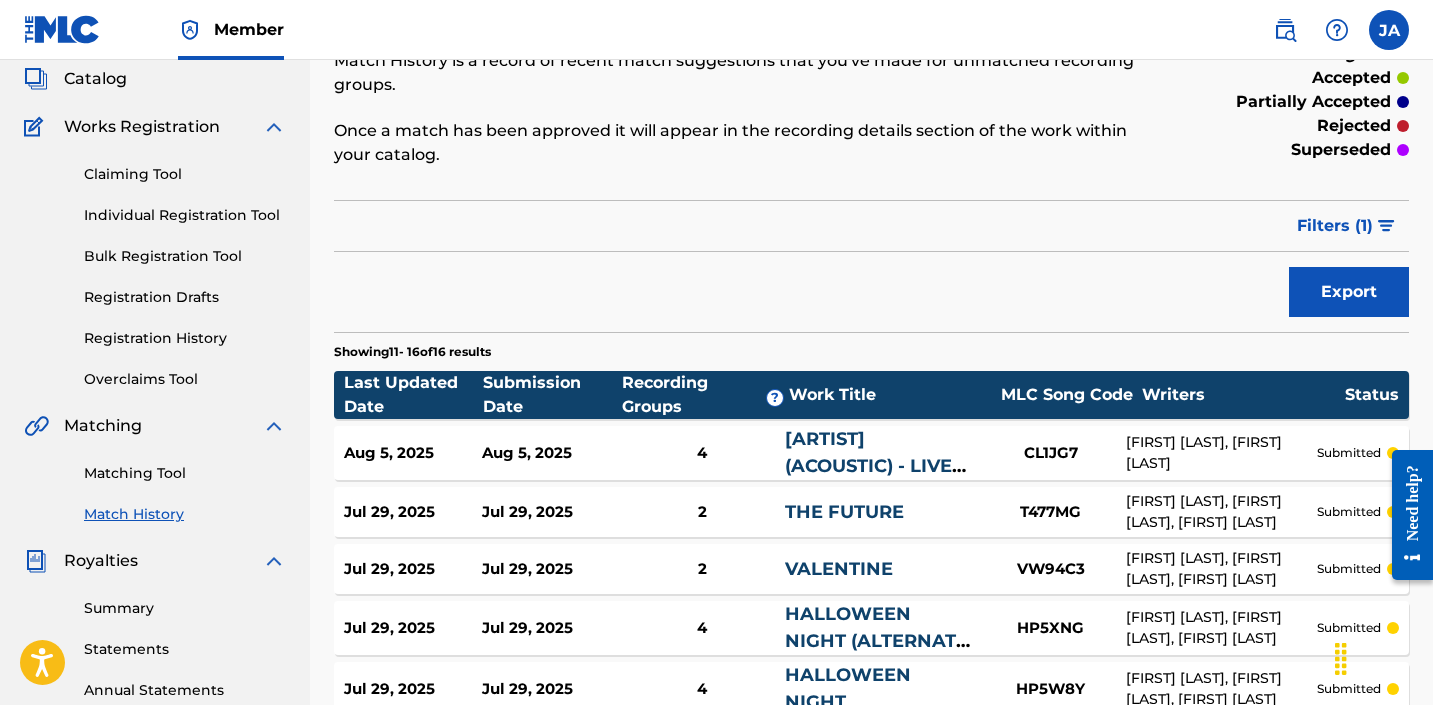 click on "Claiming Tool" at bounding box center (185, 174) 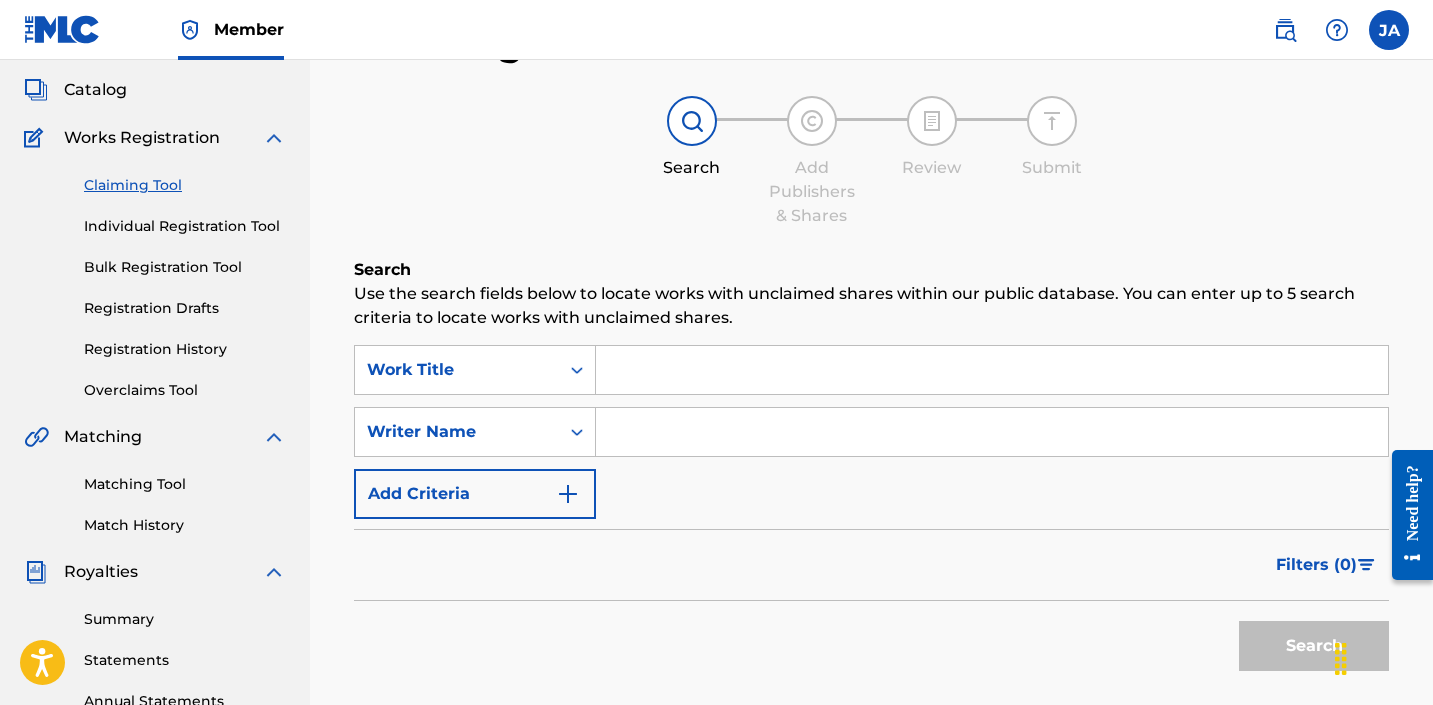 scroll, scrollTop: 254, scrollLeft: 0, axis: vertical 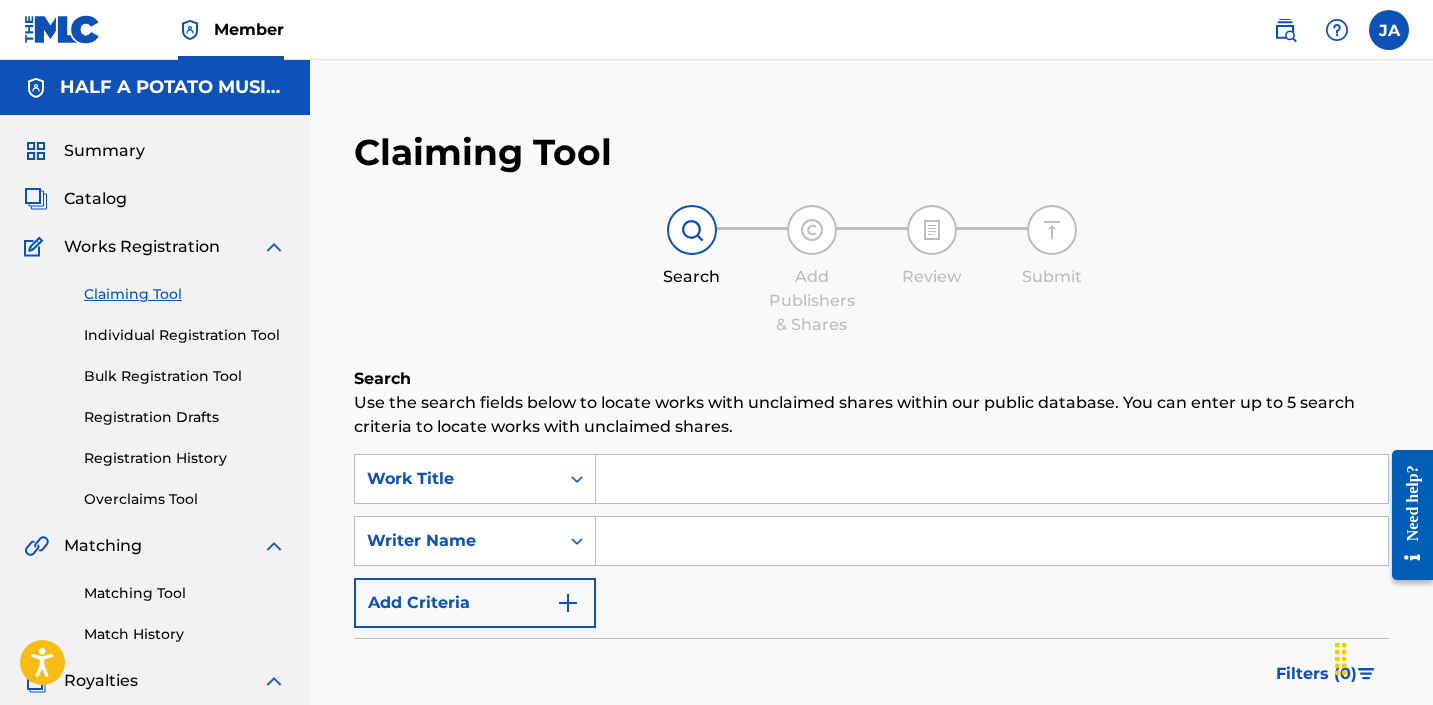 click at bounding box center (1389, 30) 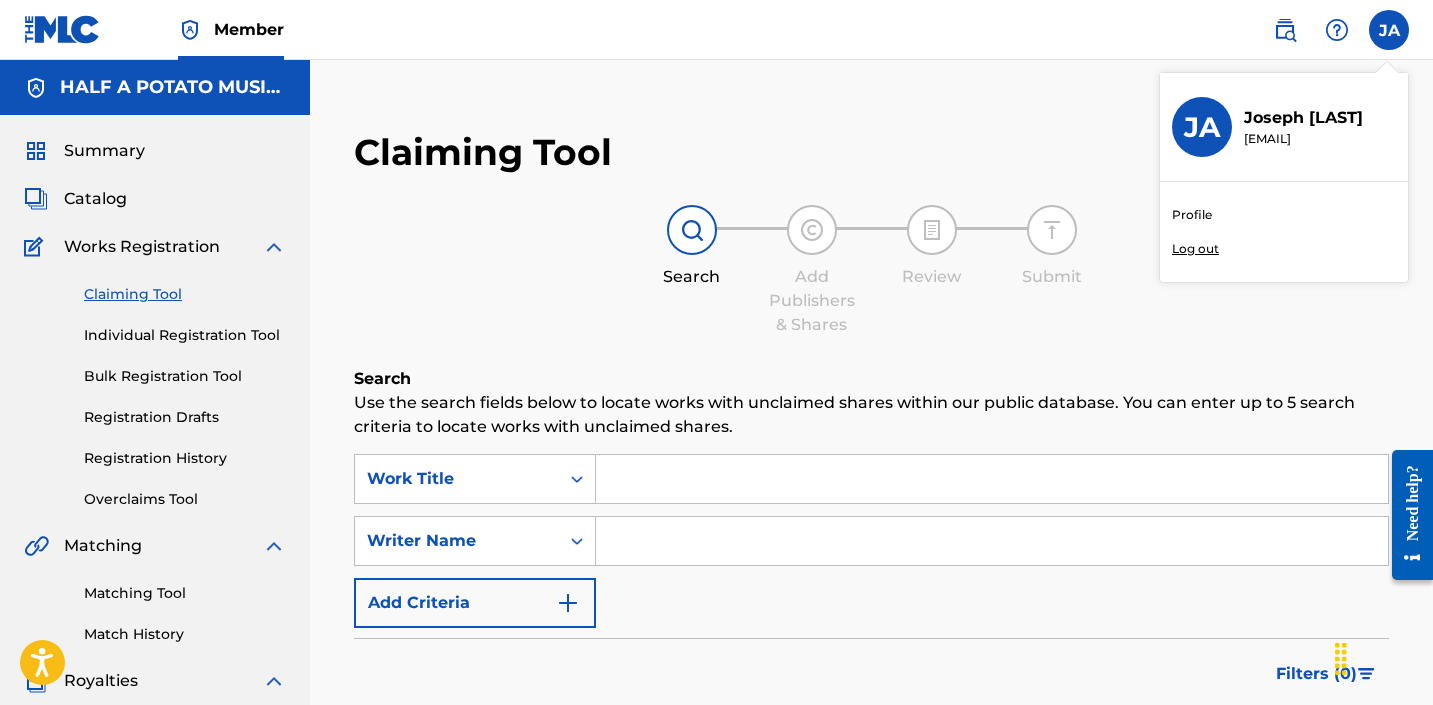 click on "Log out" at bounding box center (1195, 249) 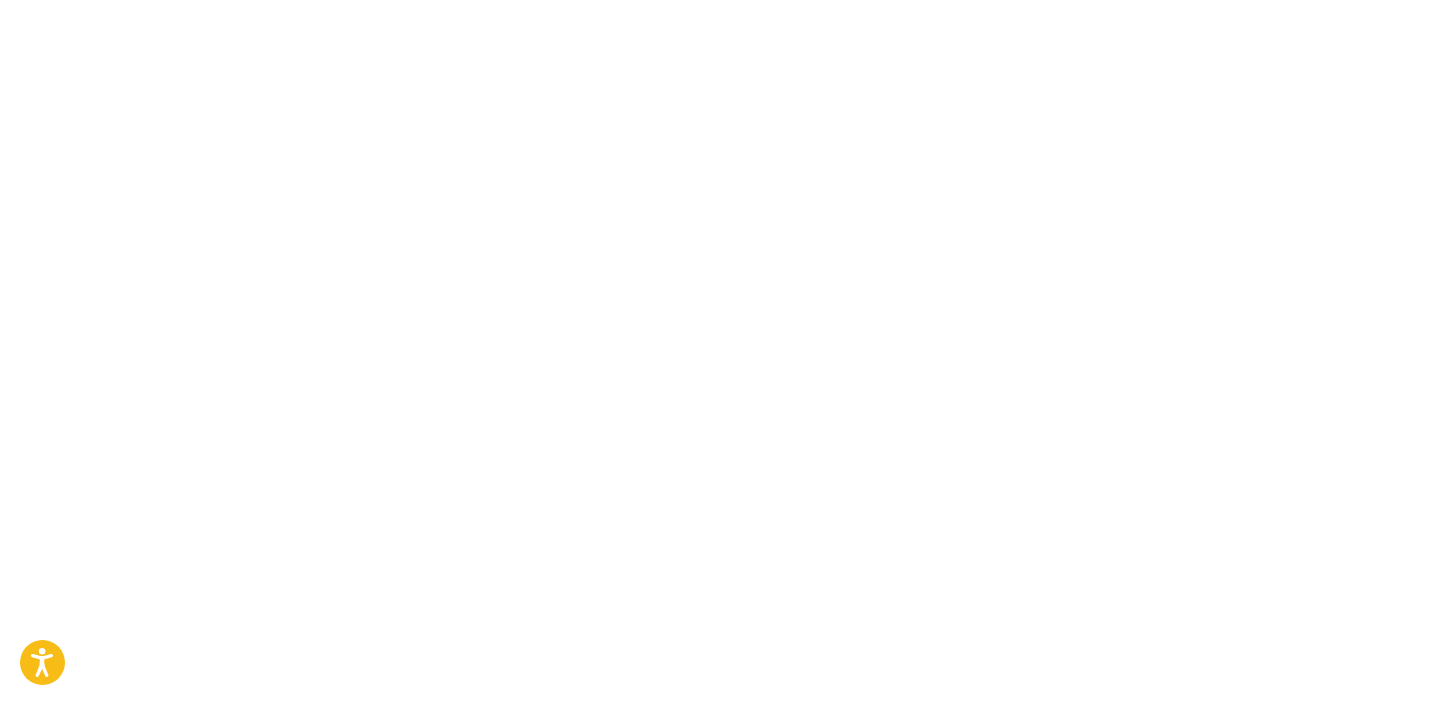 scroll, scrollTop: 0, scrollLeft: 0, axis: both 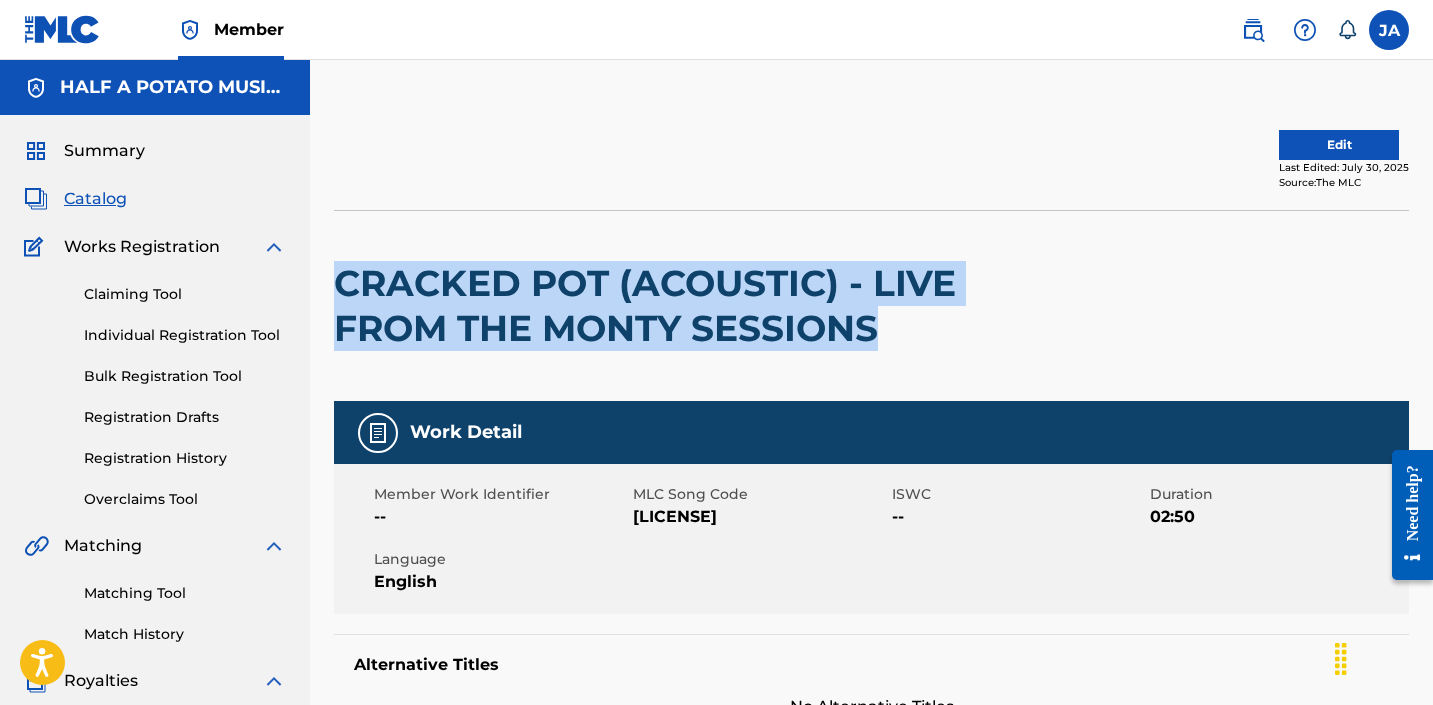 drag, startPoint x: 895, startPoint y: 334, endPoint x: 337, endPoint y: 289, distance: 559.8116 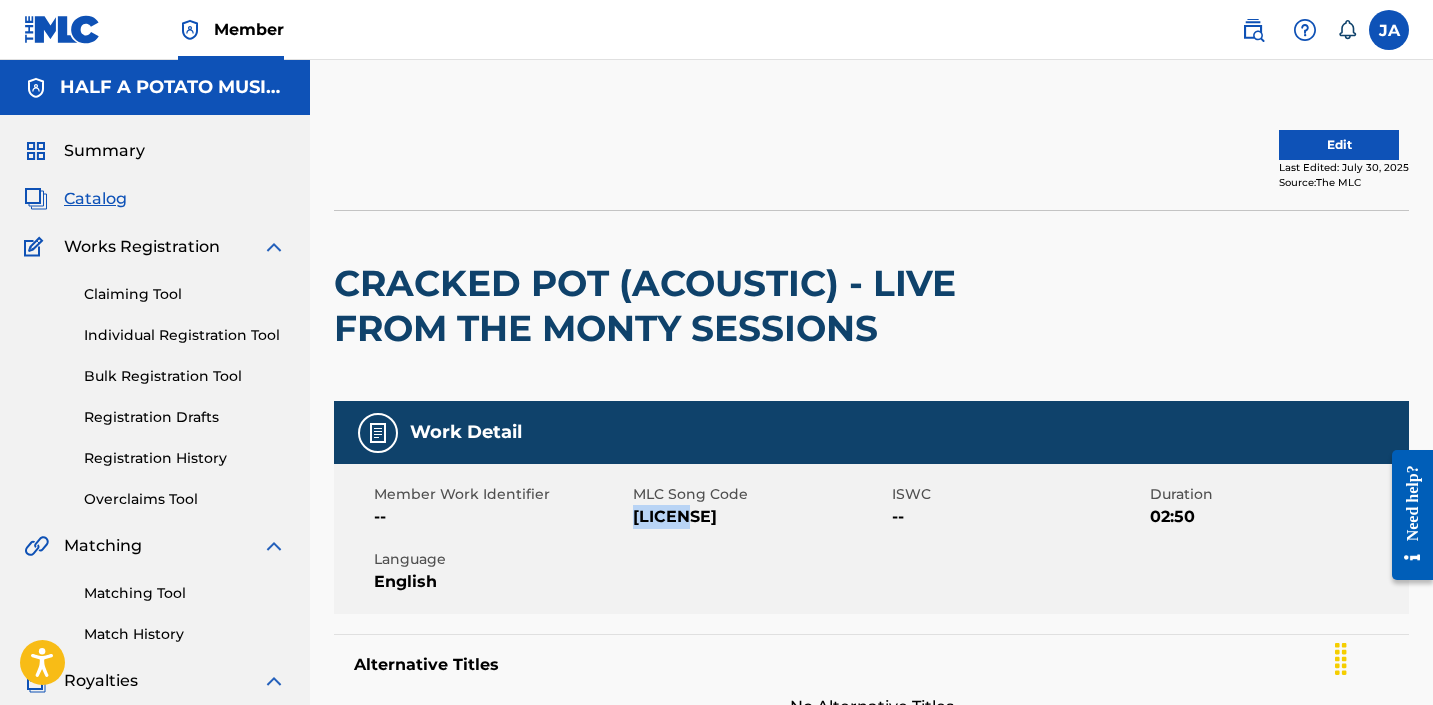 drag, startPoint x: 694, startPoint y: 519, endPoint x: 635, endPoint y: 522, distance: 59.07622 